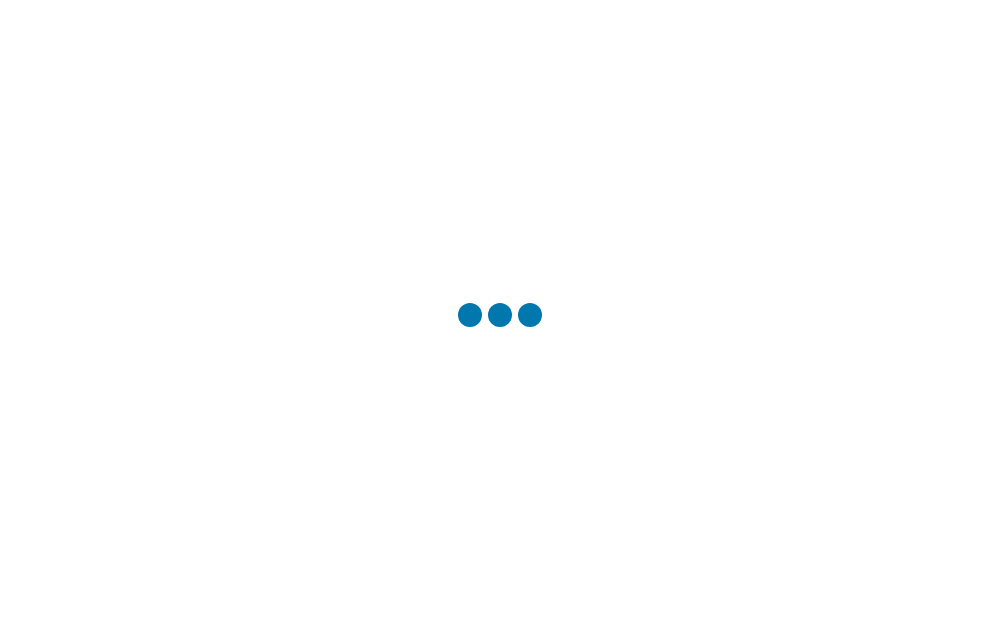 scroll, scrollTop: 0, scrollLeft: 0, axis: both 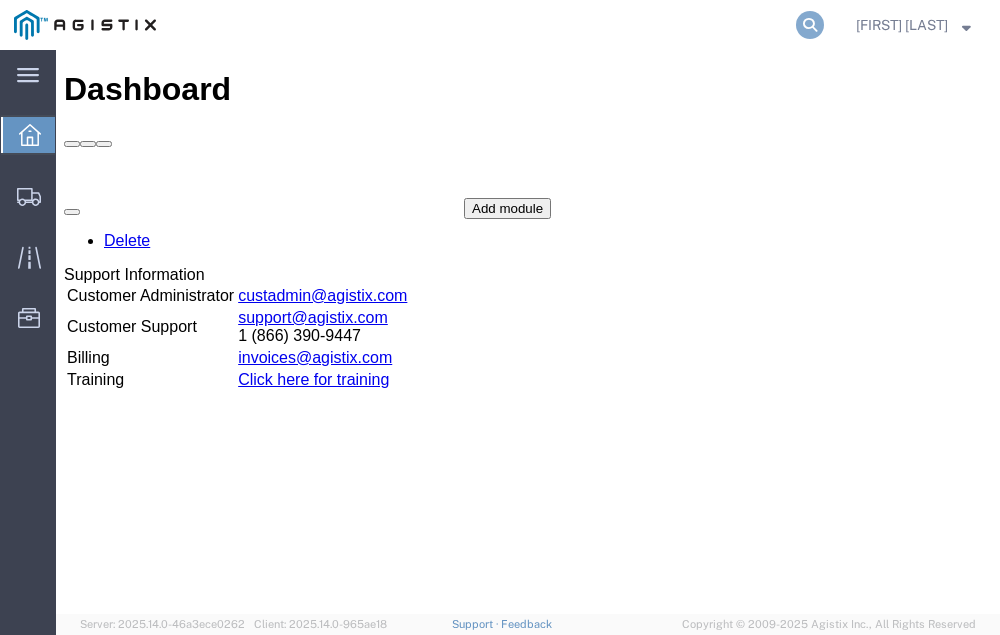 click 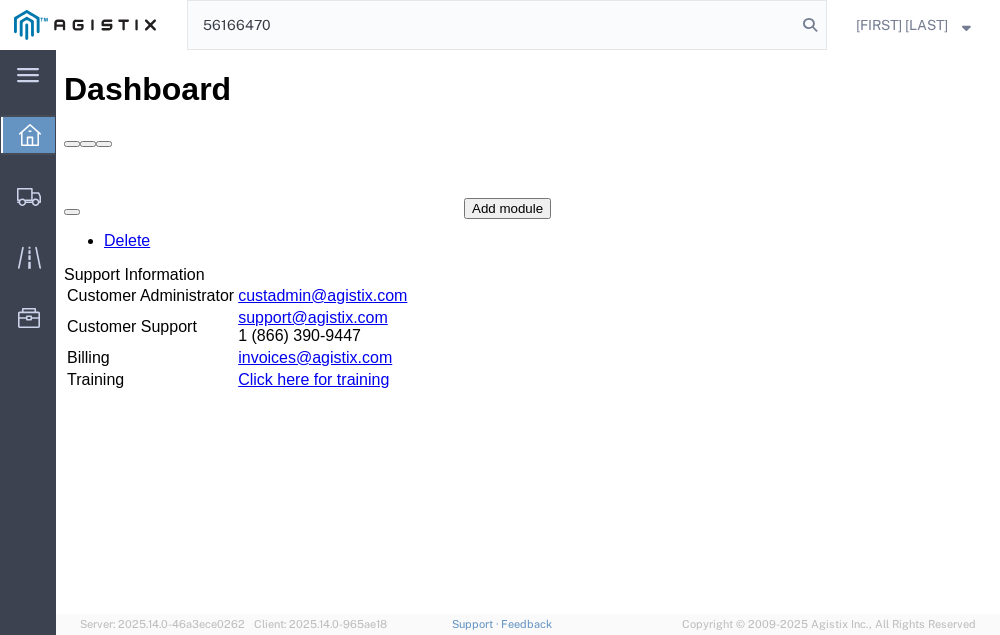 type on "56166470" 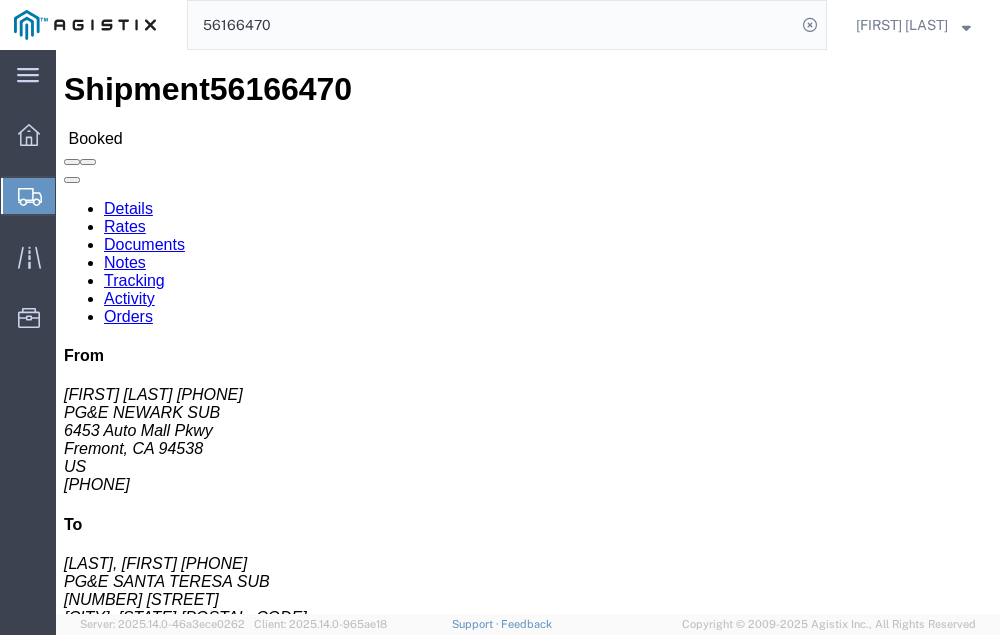 click on "Tracking" 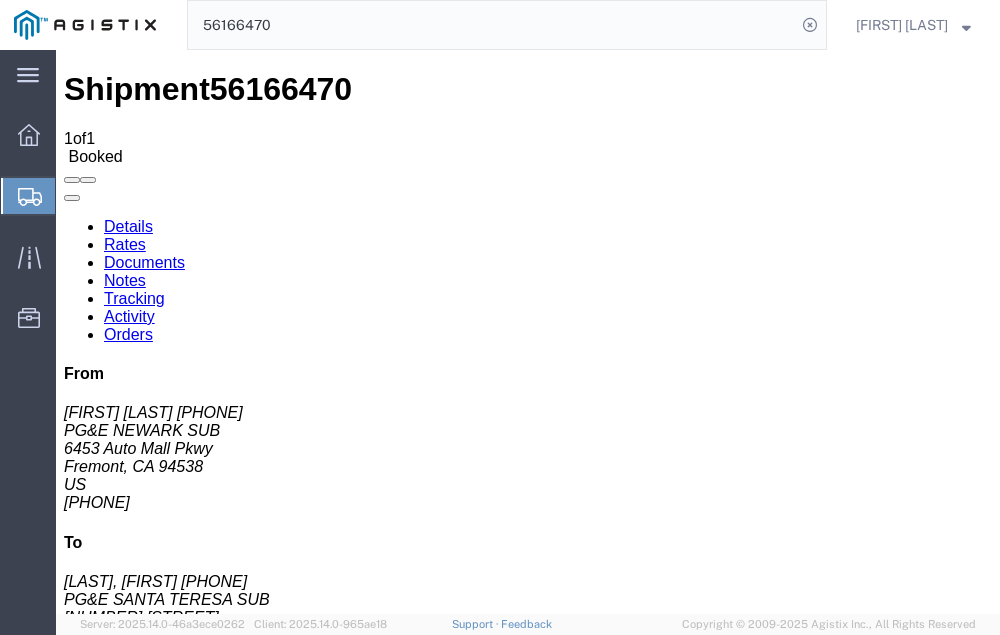 click on "Add New Tracking" at bounding box center [229, 1105] 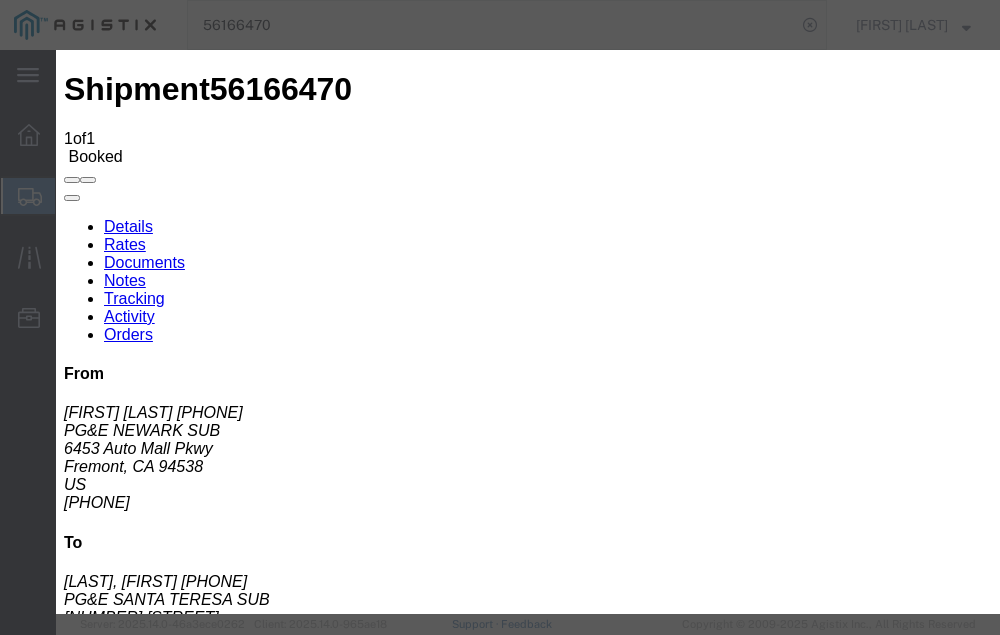 type on "07/11/2025" 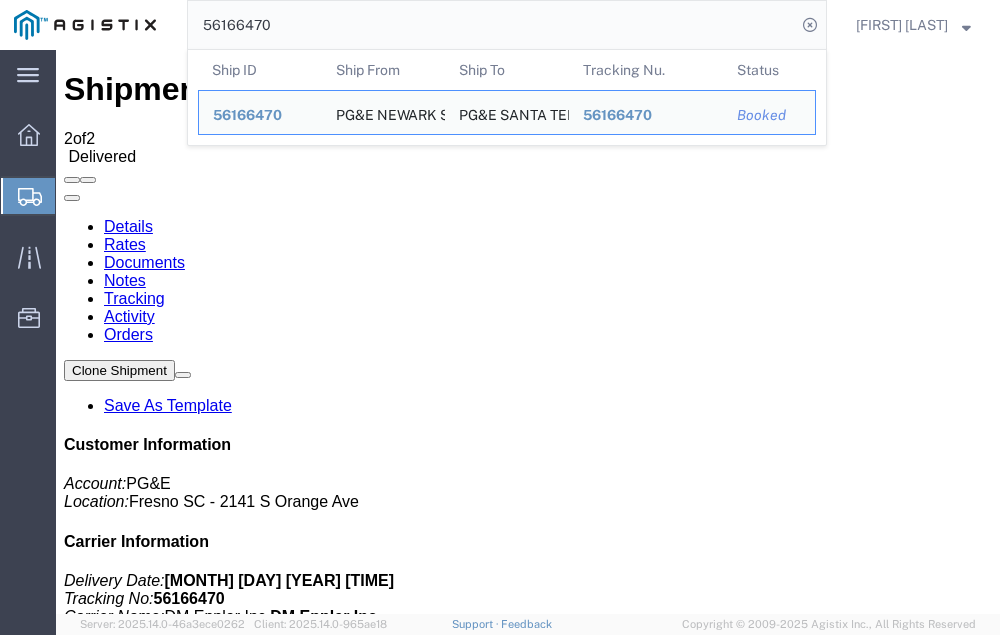 click on "56166470" 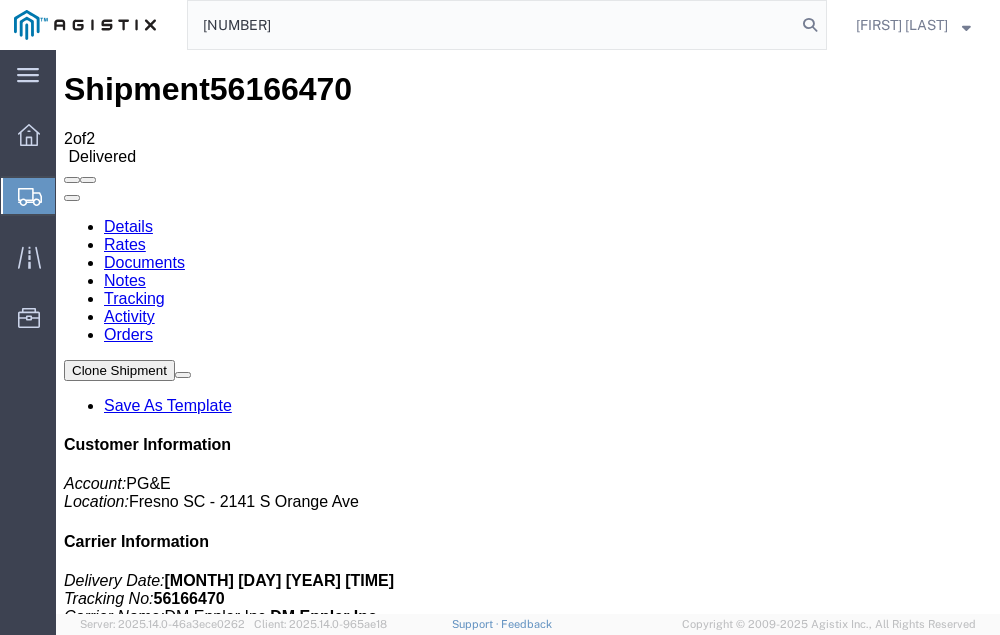 type on "[NUMBER]" 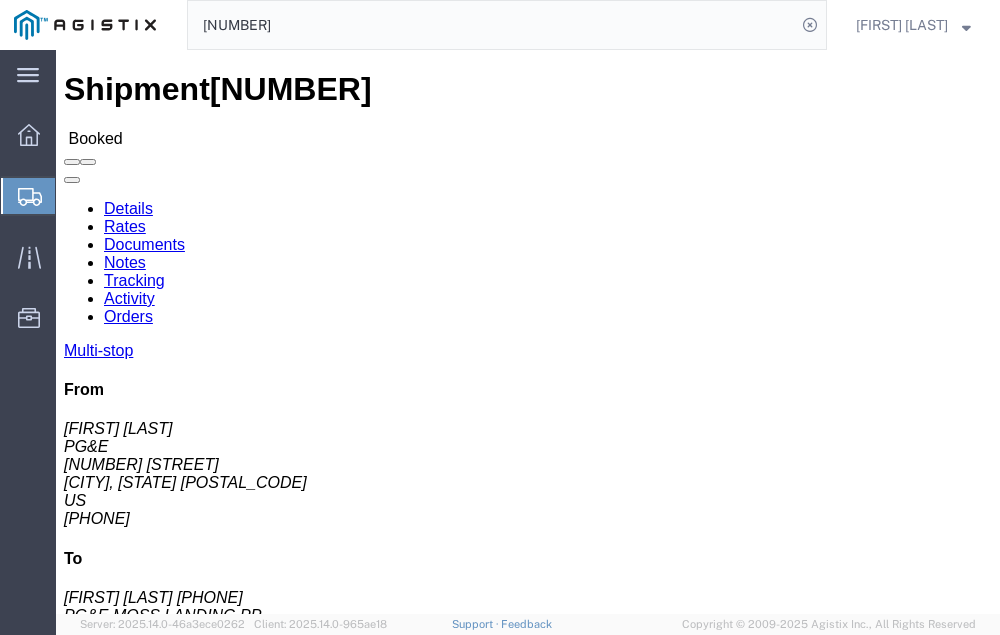 click on "Tracking" 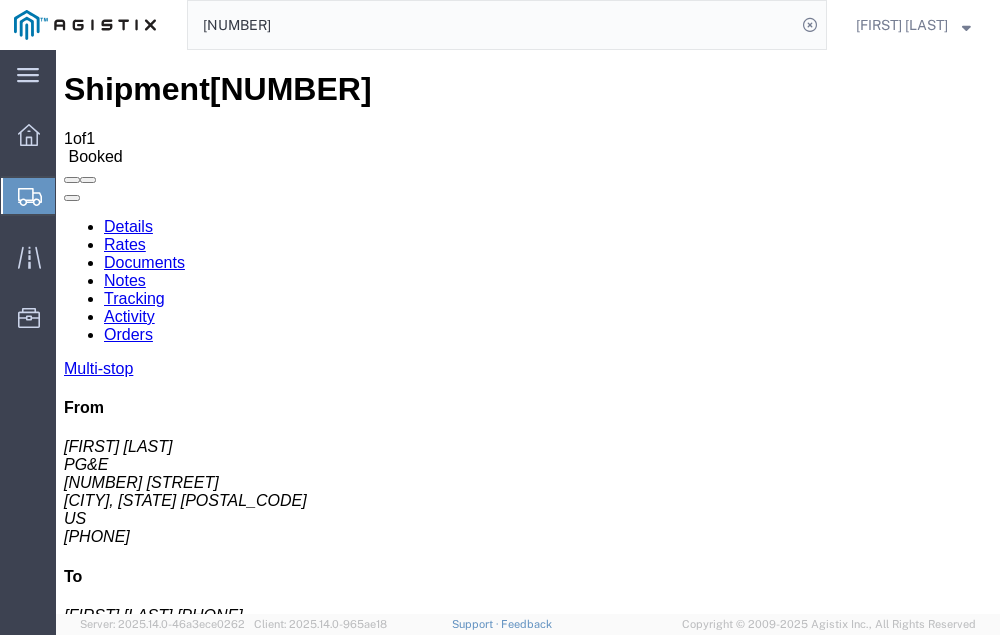 click on "Add New Tracking" at bounding box center [229, 1100] 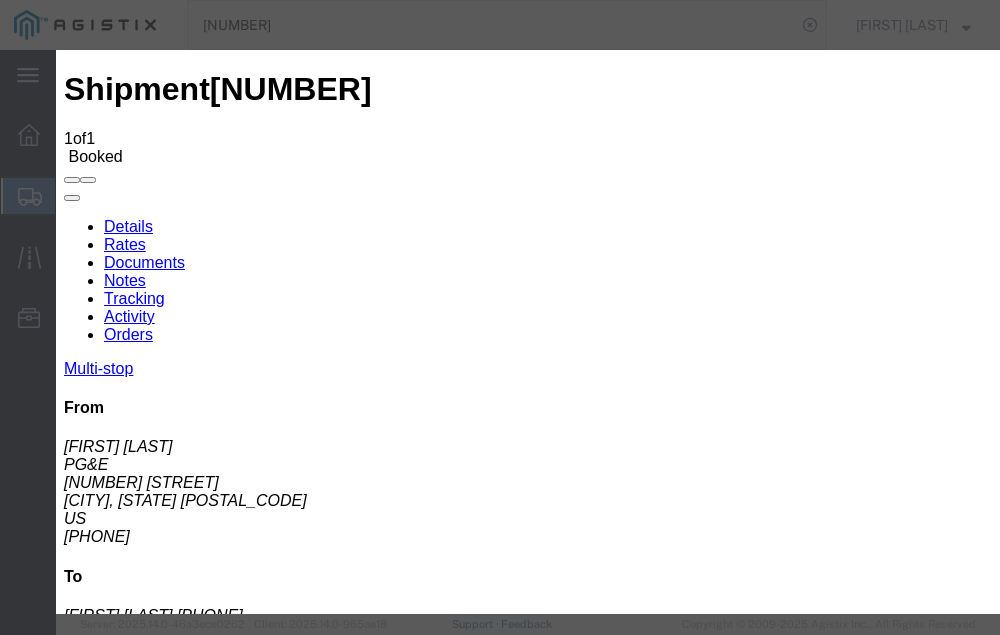 type on "07/11/2025" 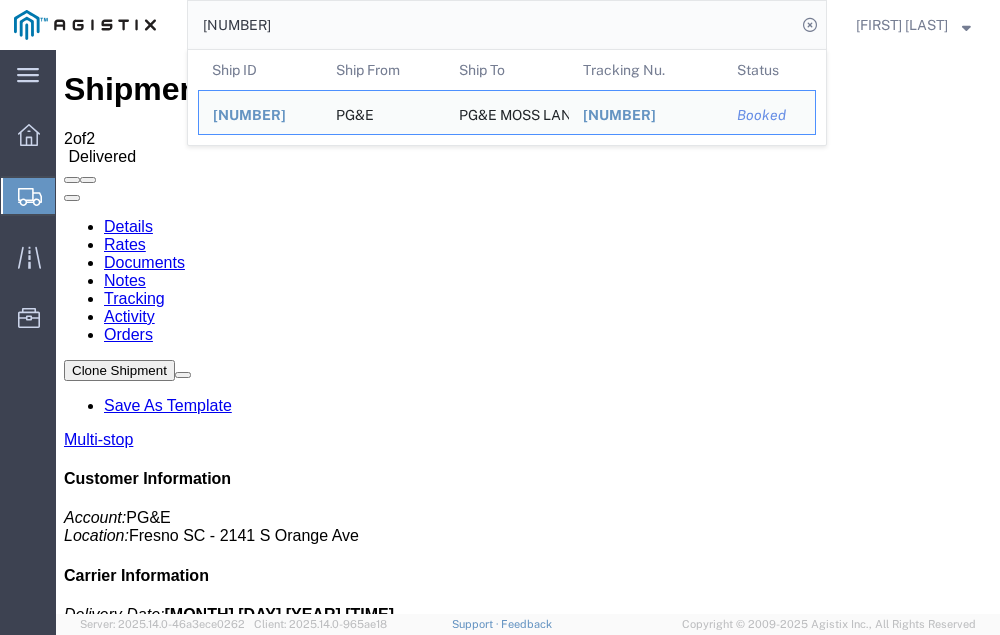 click on "[NUMBER]" 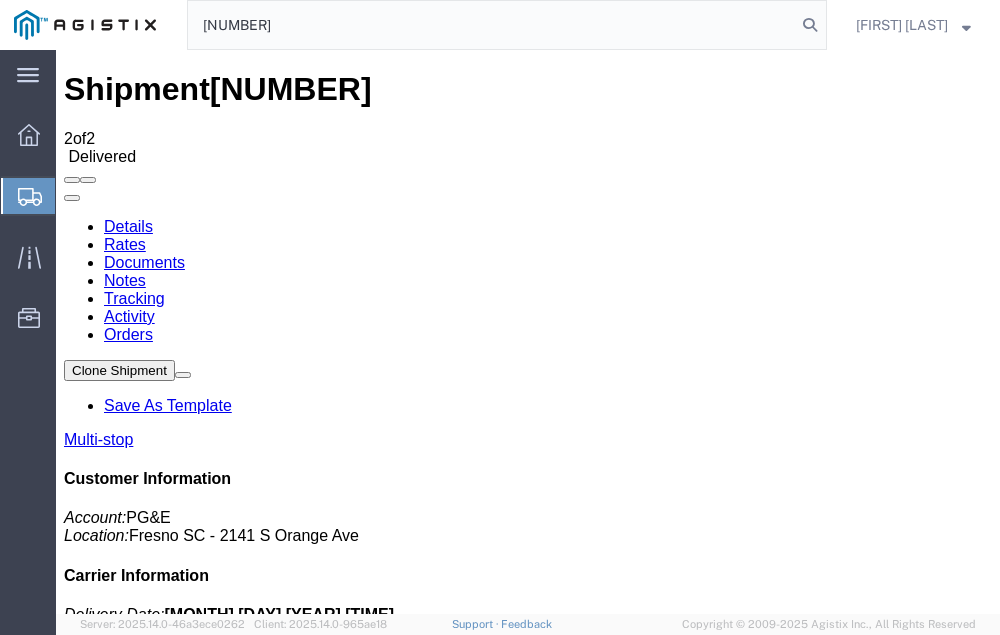 type on "[NUMBER]" 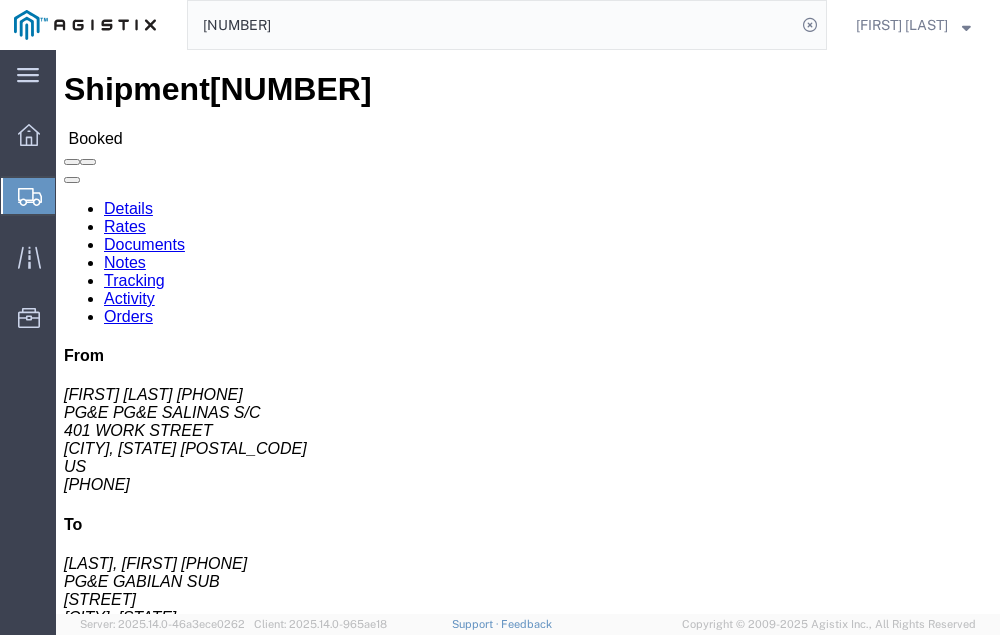 click on "Tracking" 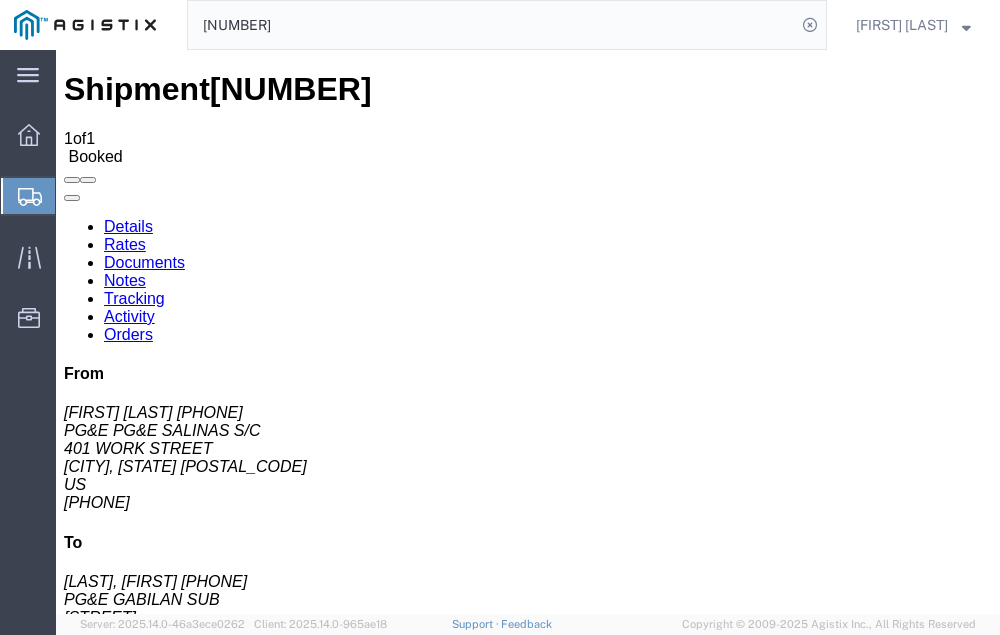 click on "Add New Tracking" at bounding box center [229, 1105] 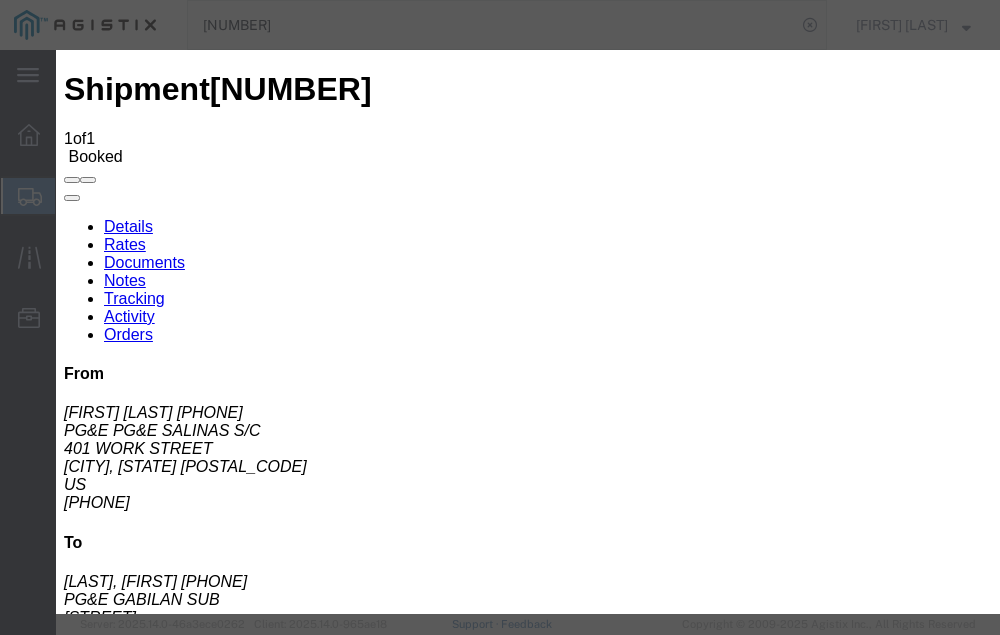 type on "07/11/2025" 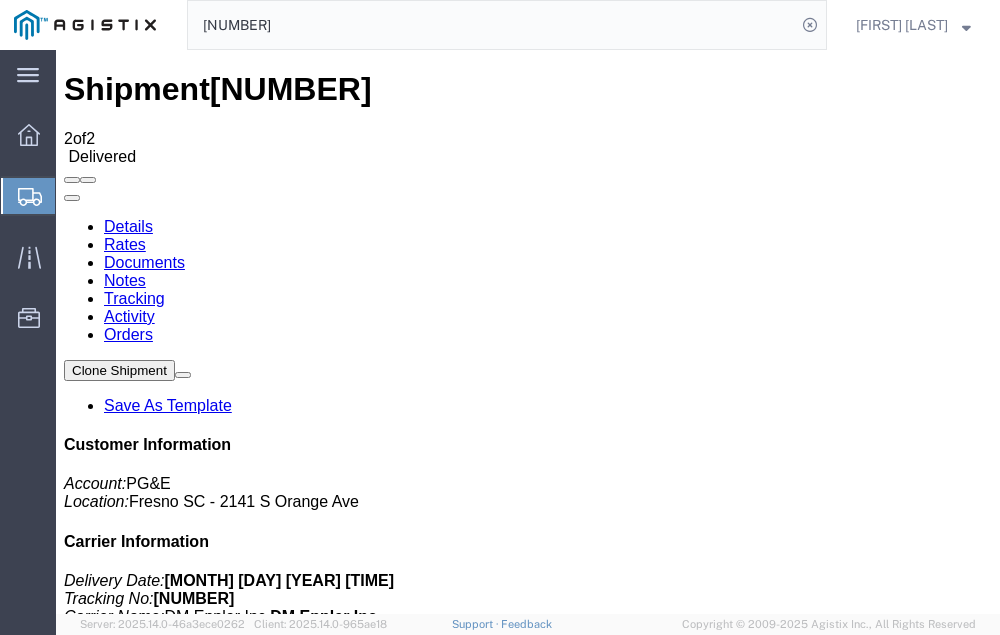 click on "[NUMBER]" 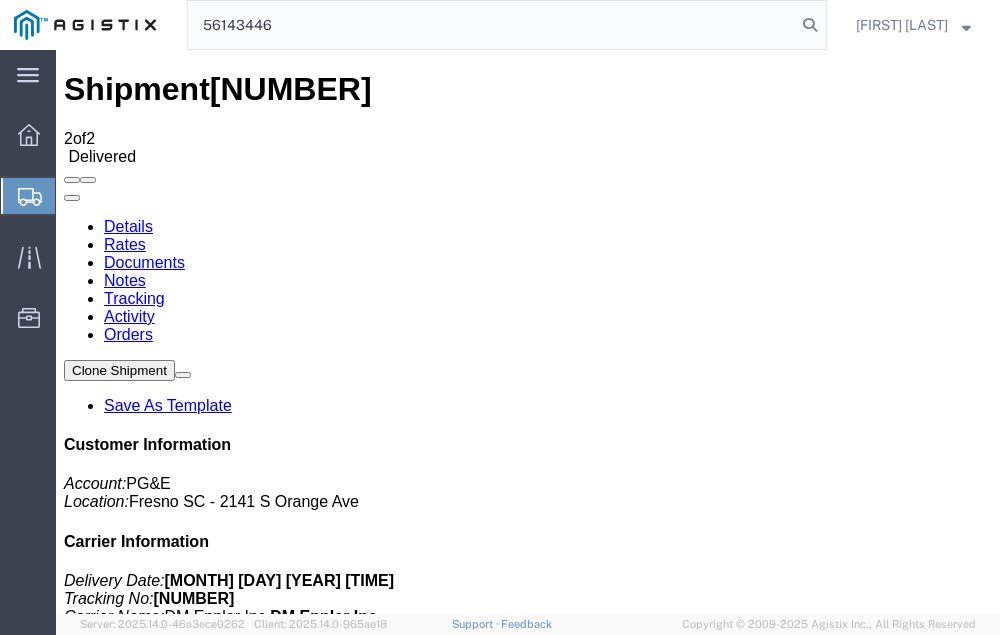 type on "56143446" 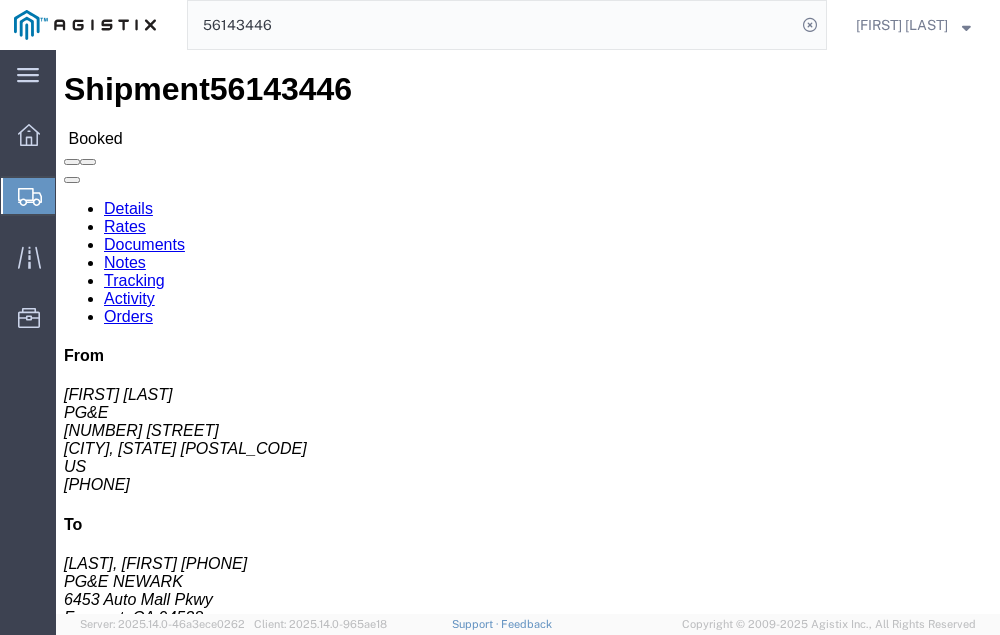 click on "Tracking" 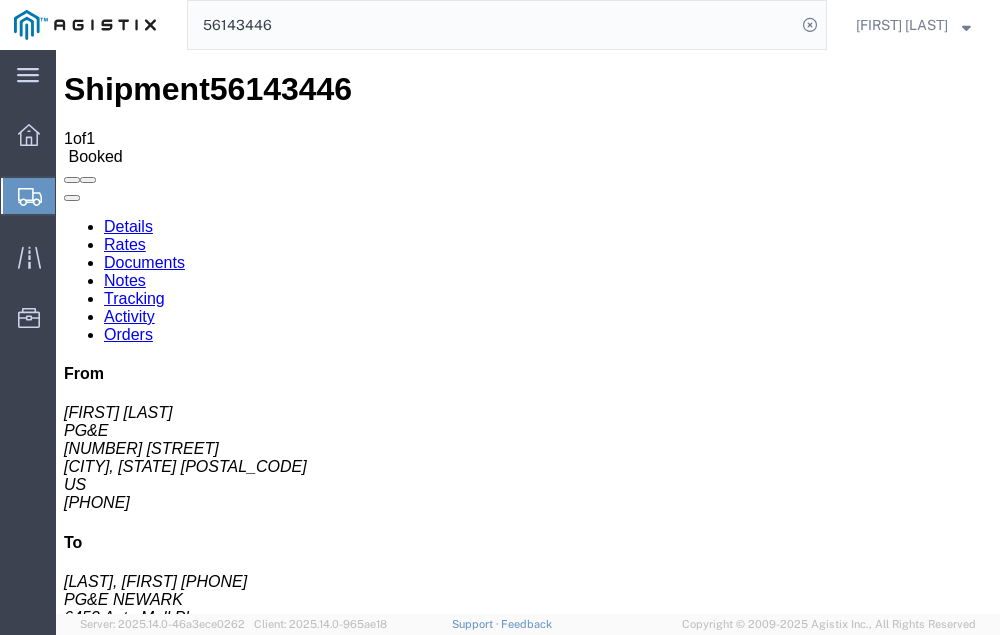 click on "Add New Tracking" at bounding box center [229, 1105] 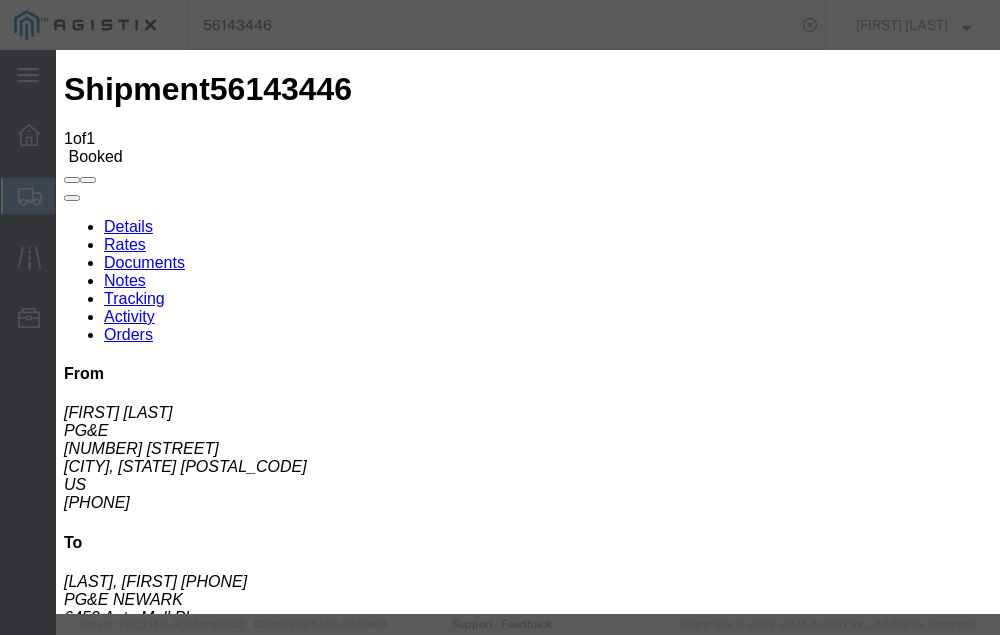 type on "07/11/2025" 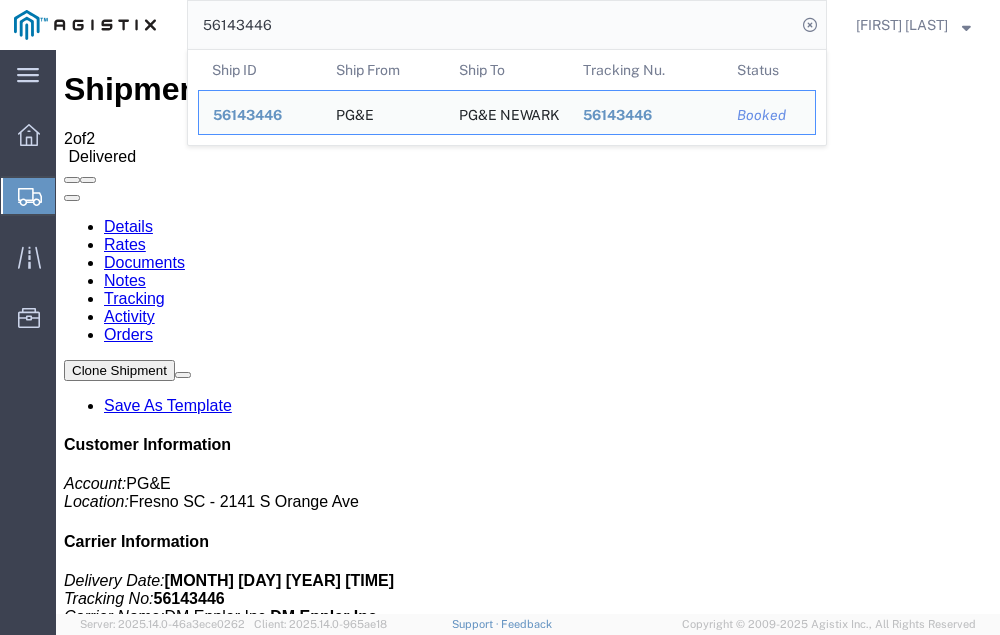 click on "56143446" 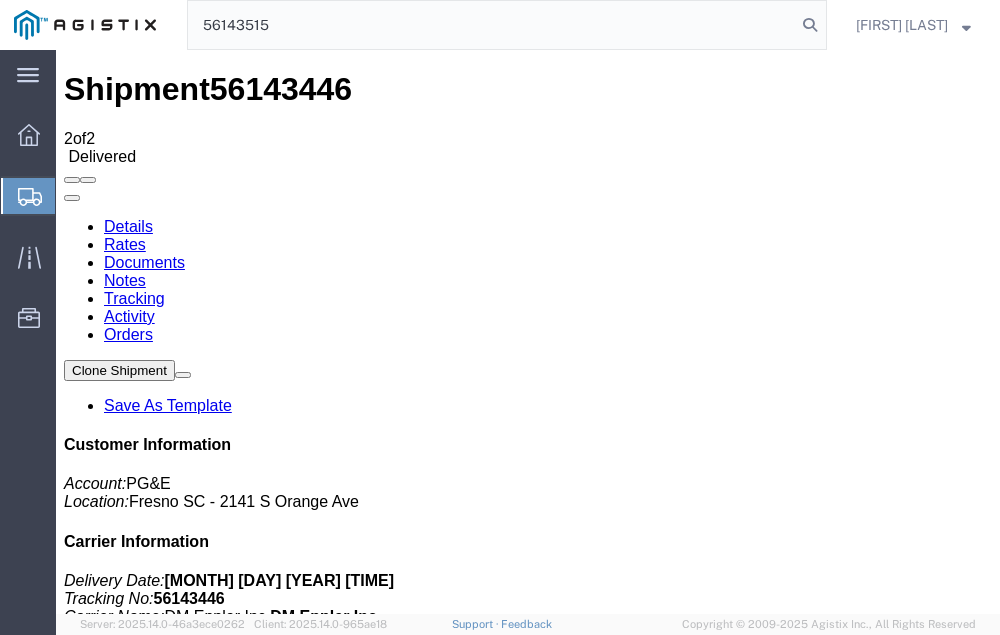 type on "56143515" 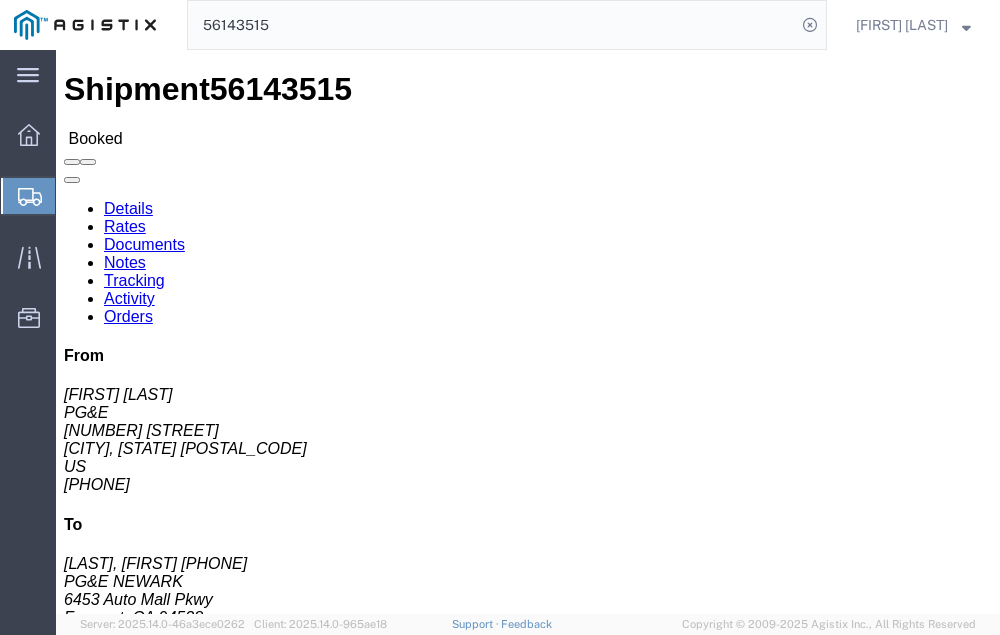 click on "Tracking" 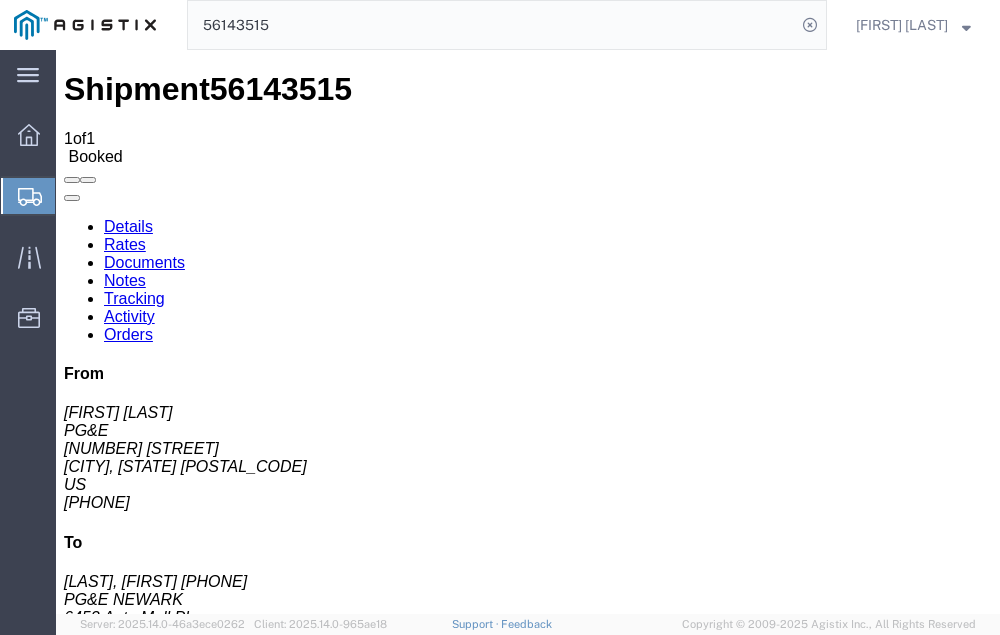 click on "Add New Tracking" at bounding box center (229, 1105) 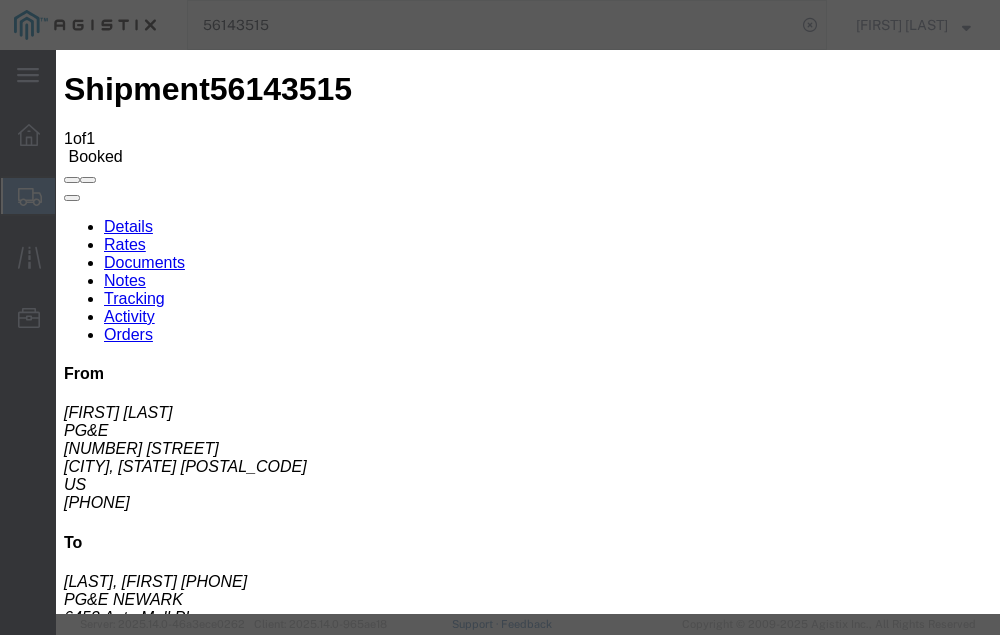 type on "07/11/2025" 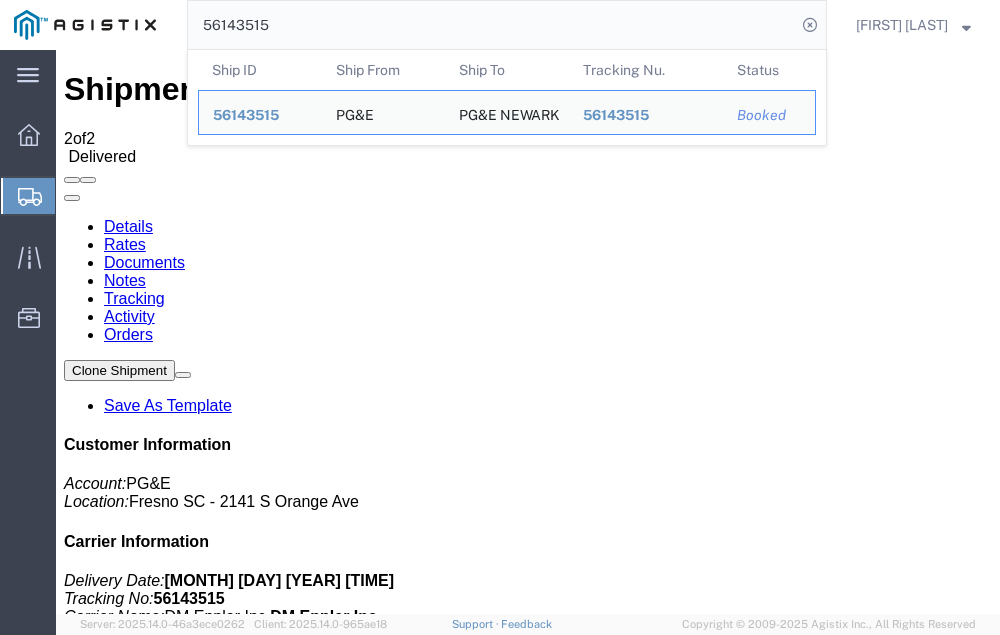 click on "56143515" 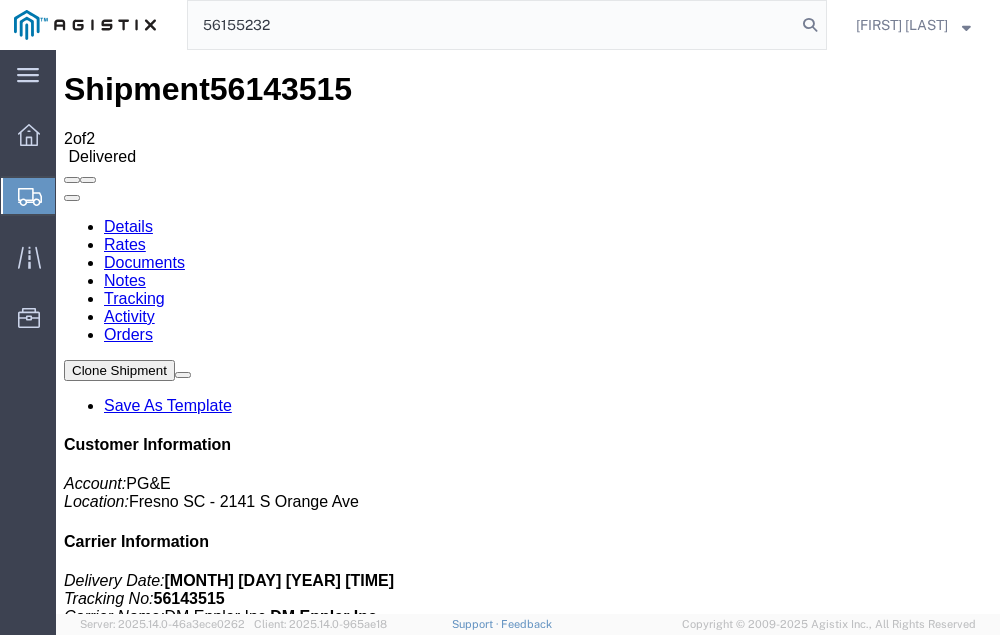 type on "56155232" 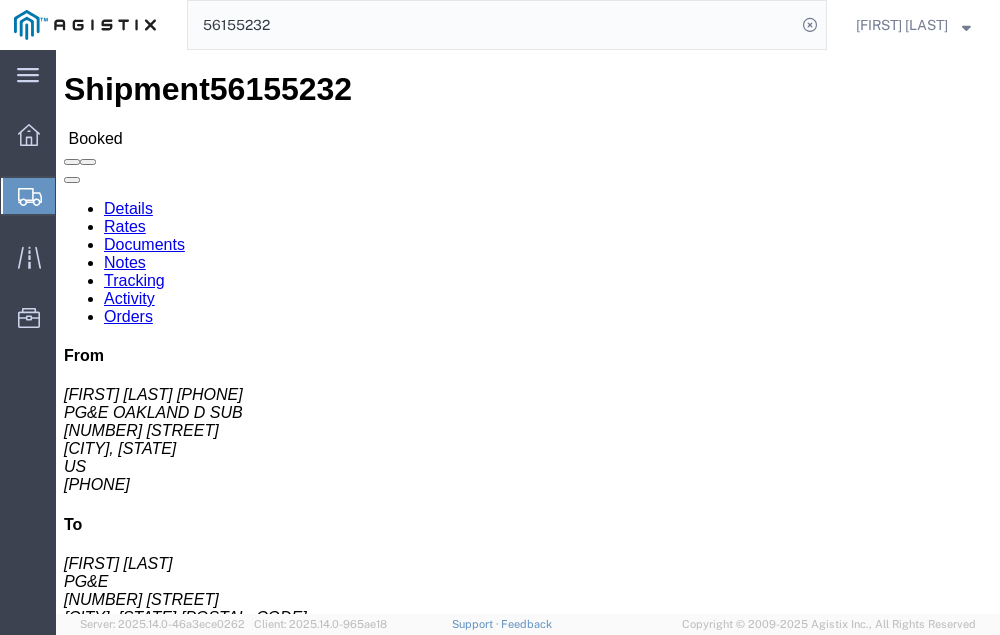 click on "Tracking" 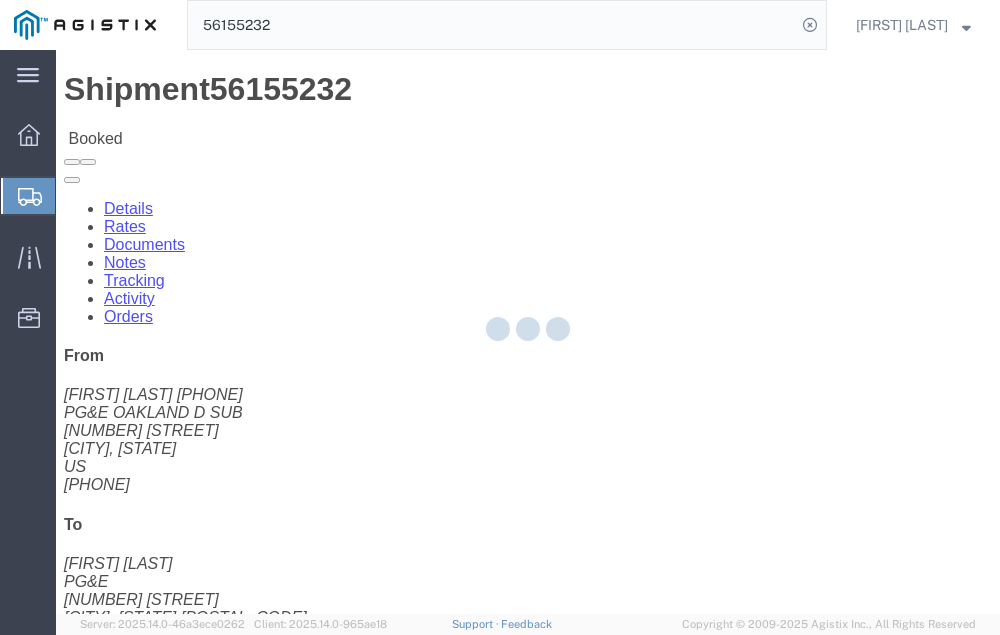 click 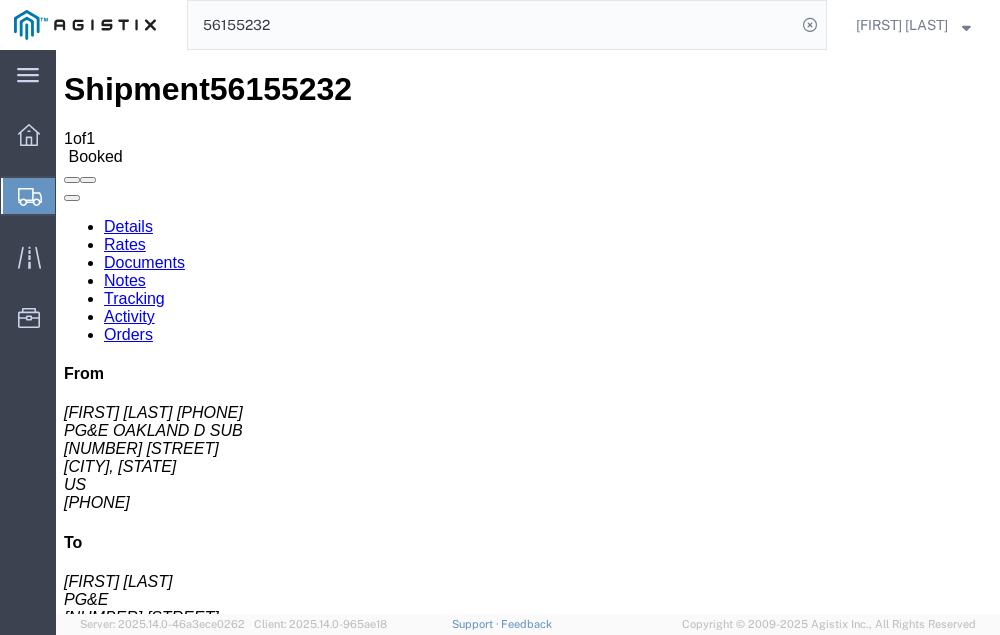 click on "Add New Tracking" at bounding box center [229, 1105] 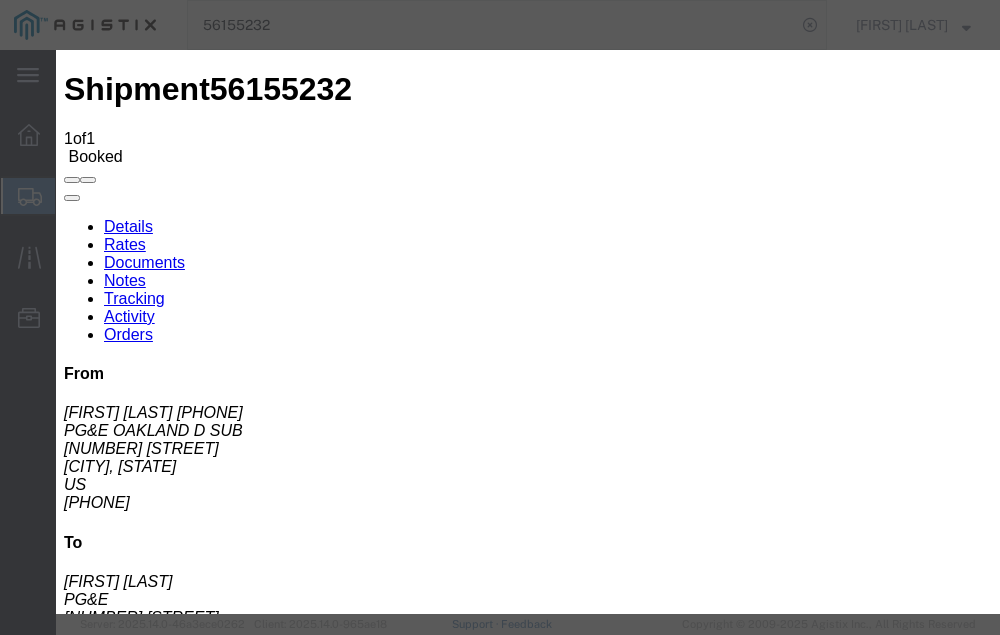 type on "07/11/2025" 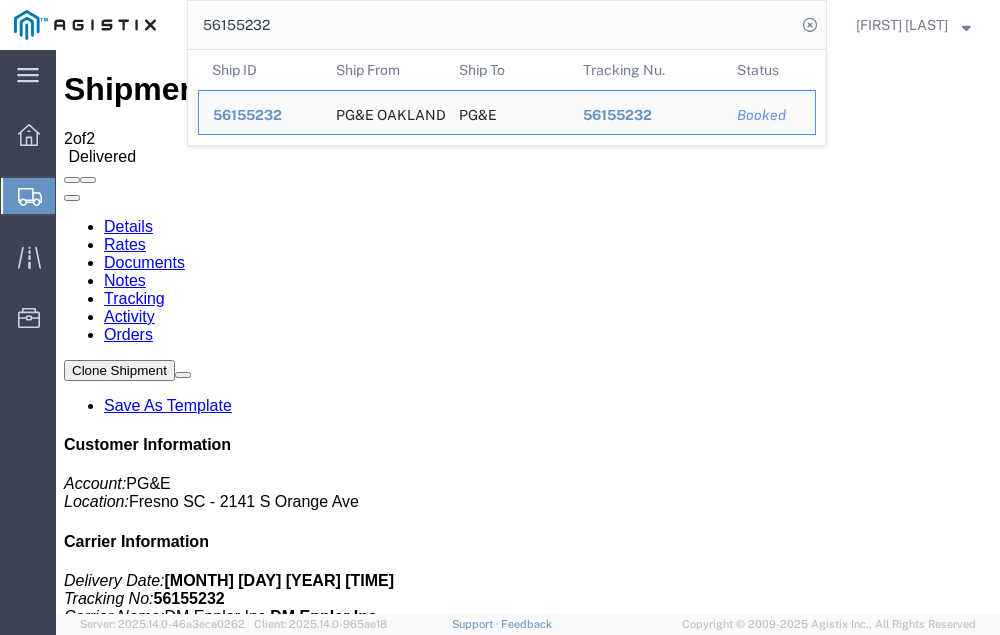 click on "56155232" 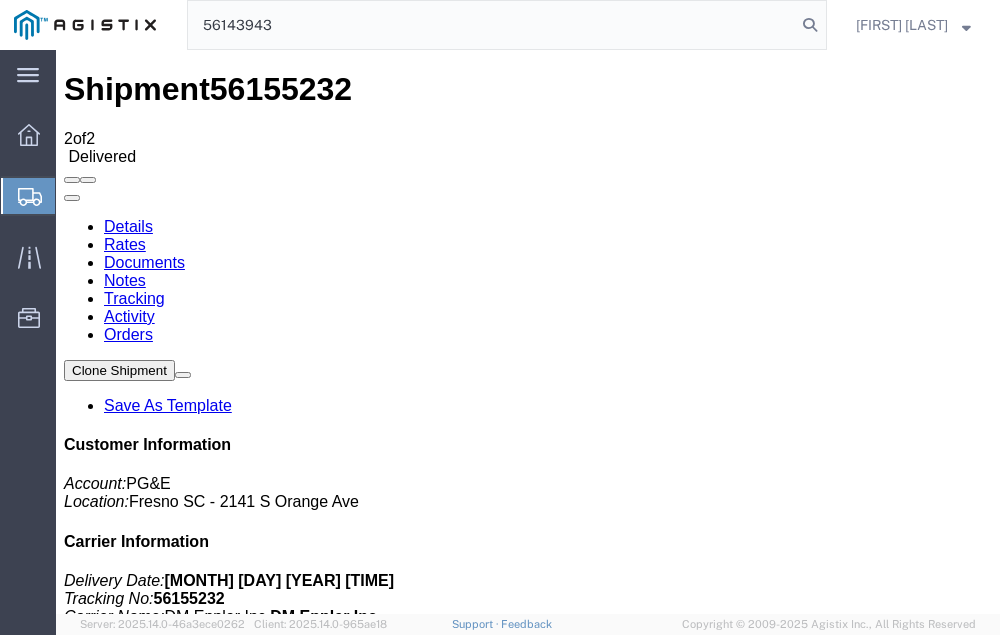type on "56143943" 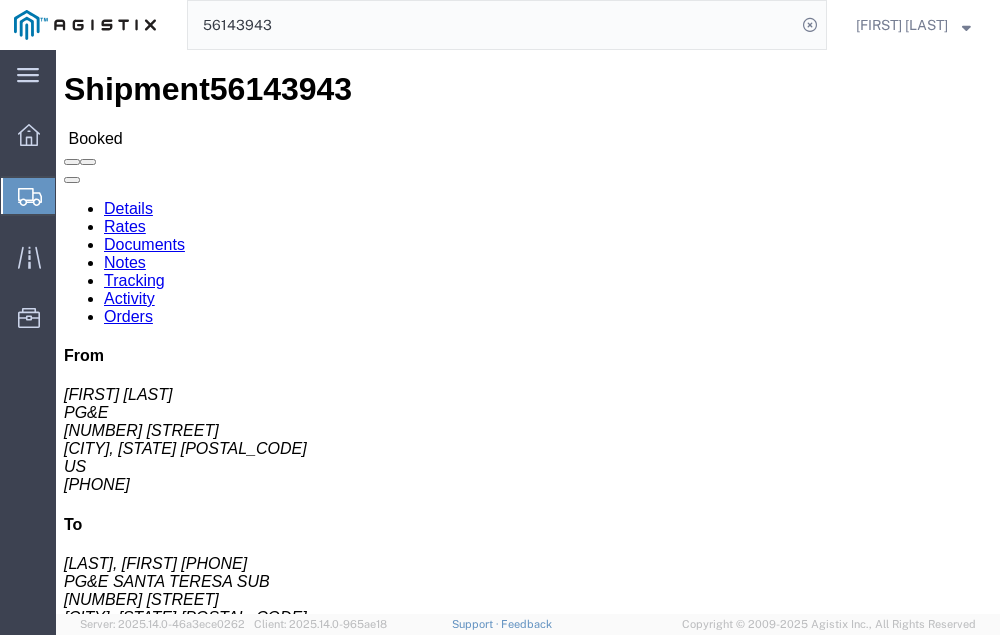 click on "Tracking" 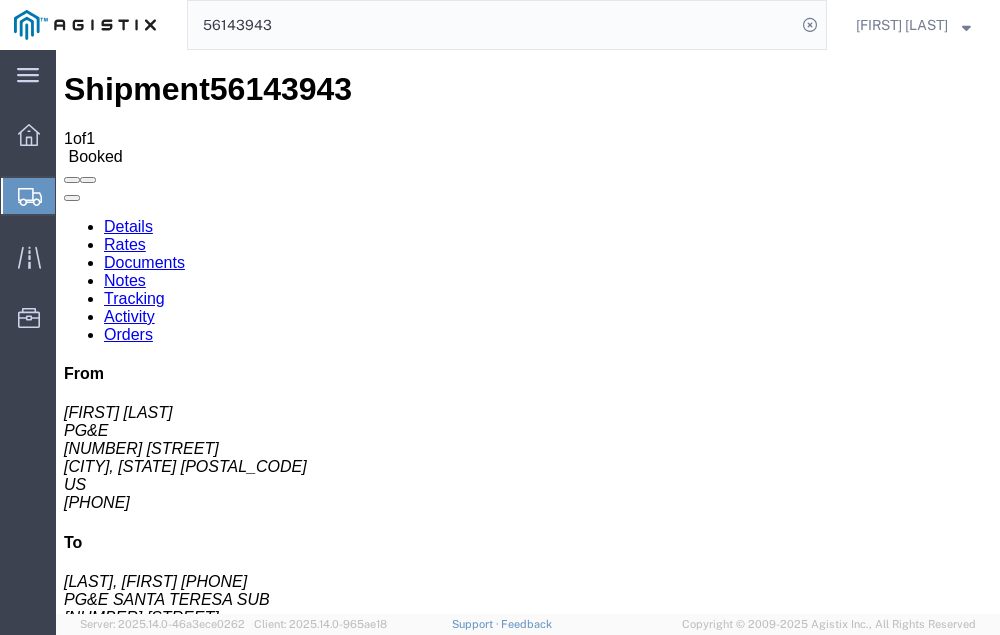 click on "Add New Tracking" at bounding box center [229, 1105] 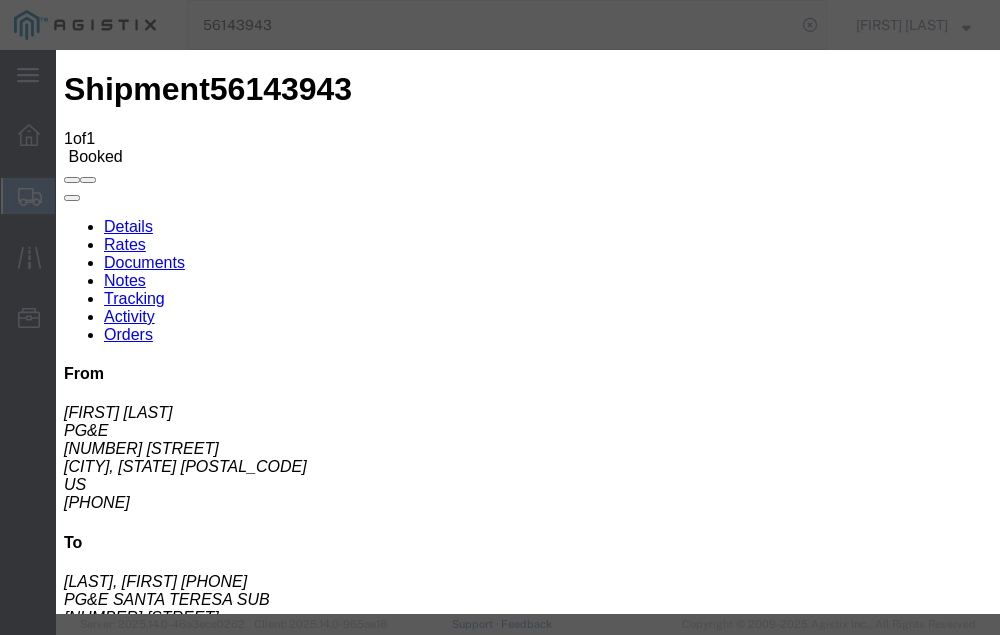 type on "07/11/2025" 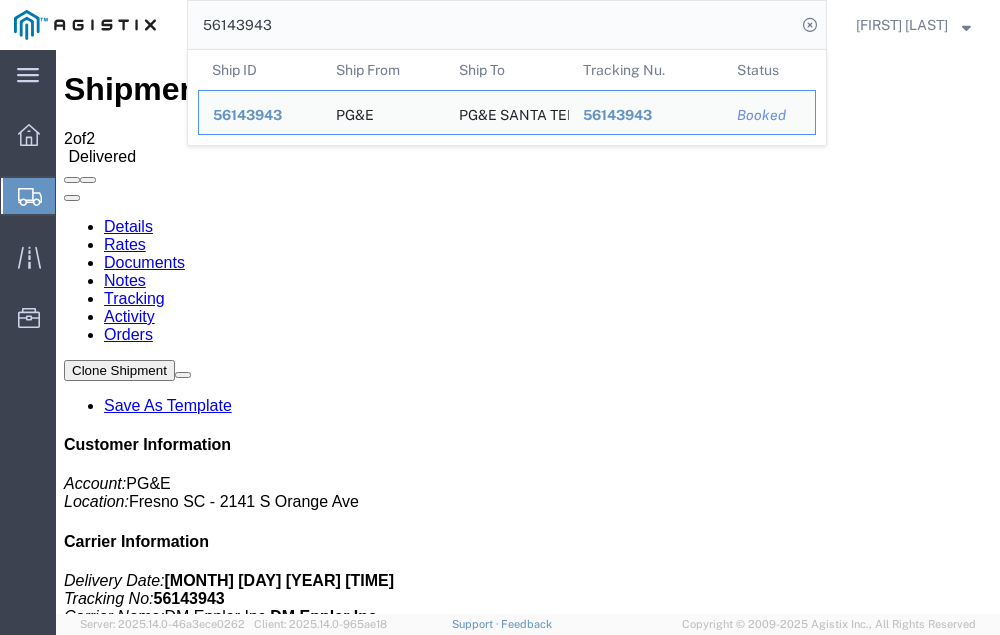 click on "56143943" 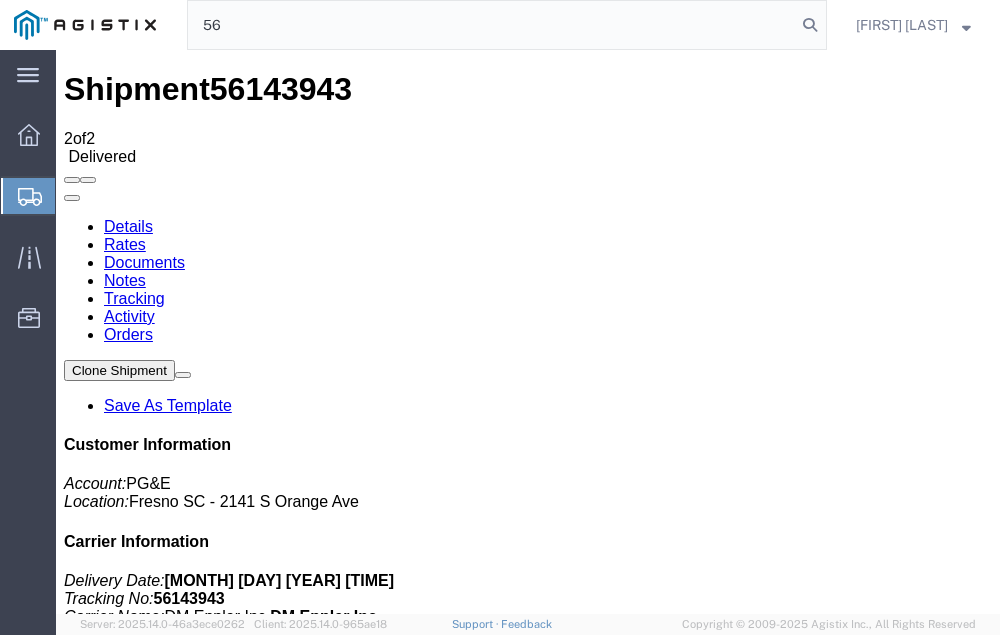type on "5" 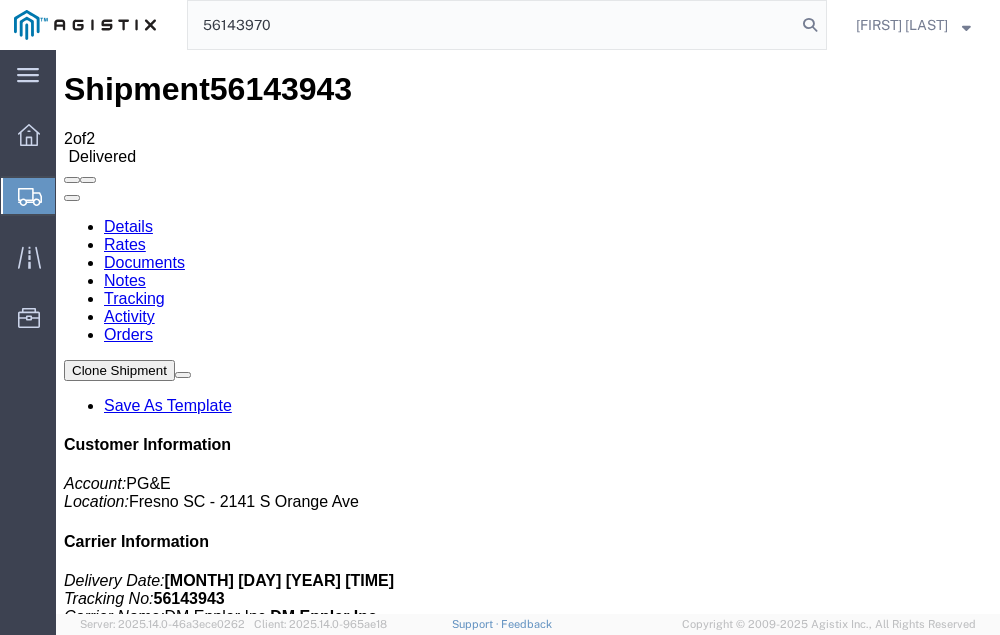 type on "56143970" 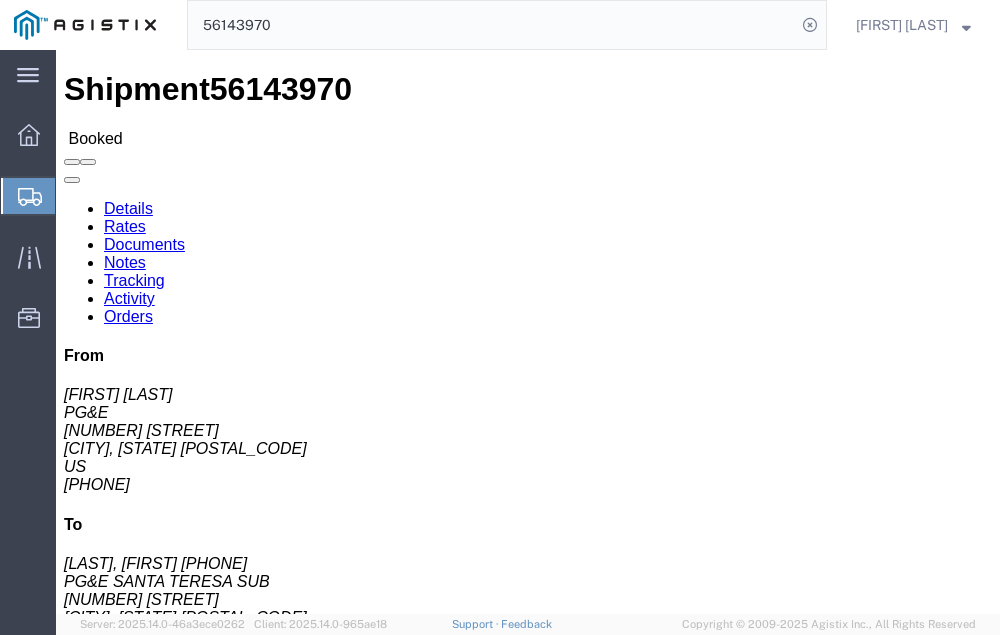 click on "Tracking" 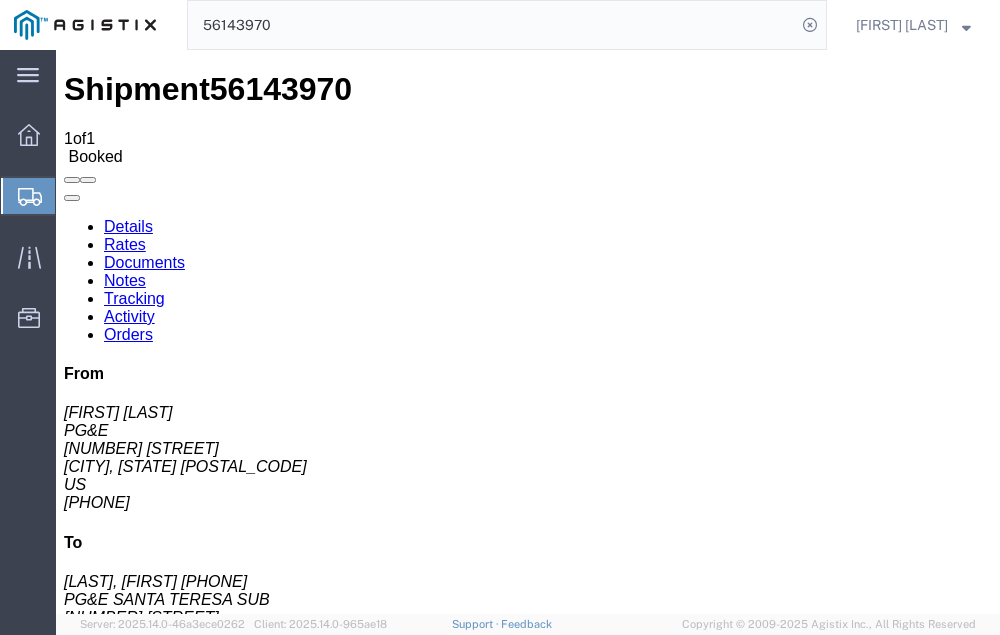 click on "Add New Tracking" at bounding box center (229, 1105) 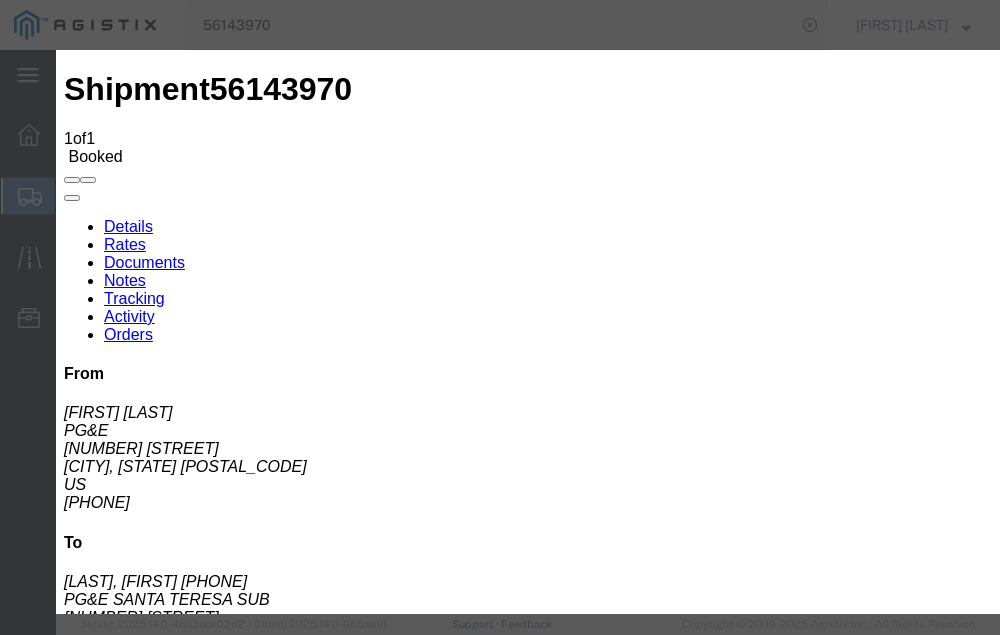 type on "07/11/2025" 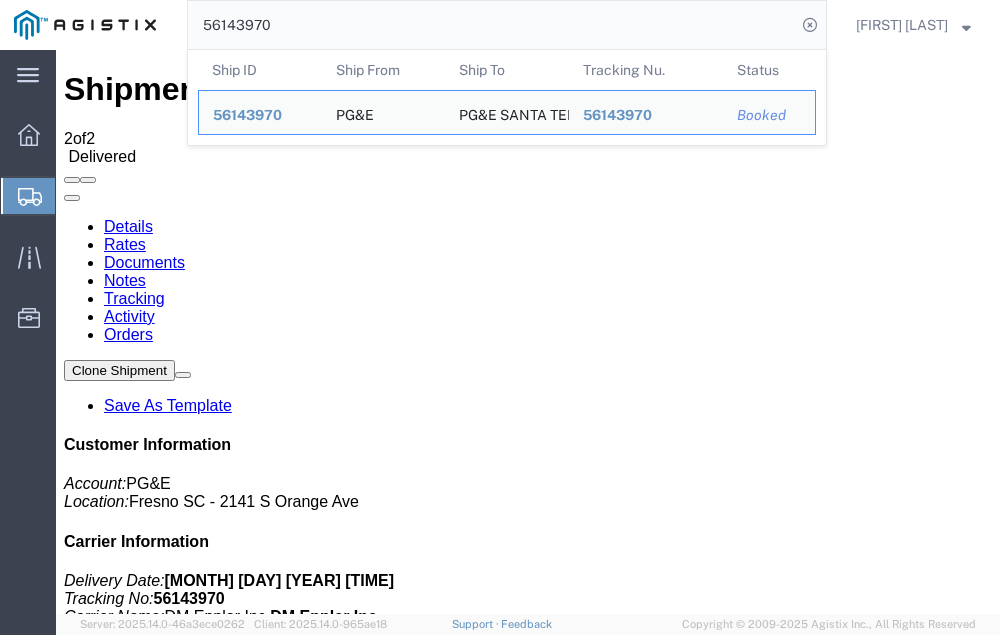 click on "56143970" 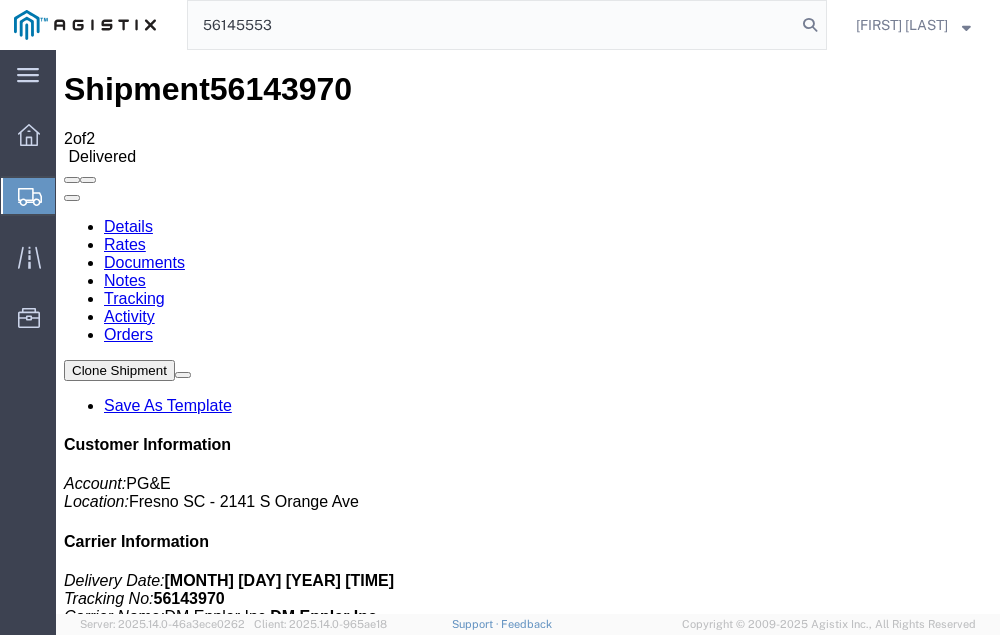 type on "56145553" 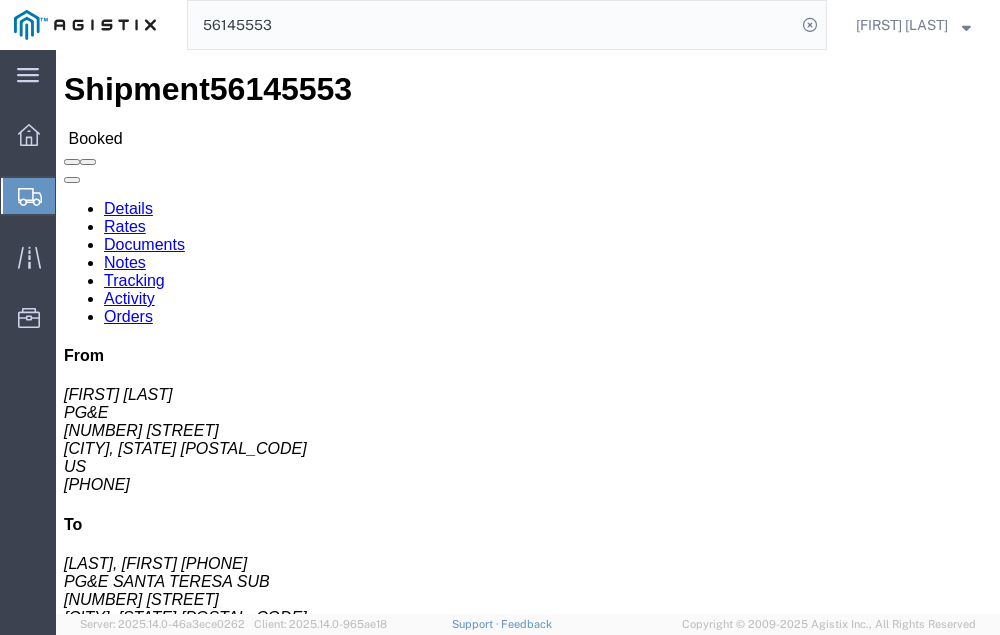 click on "Tracking" 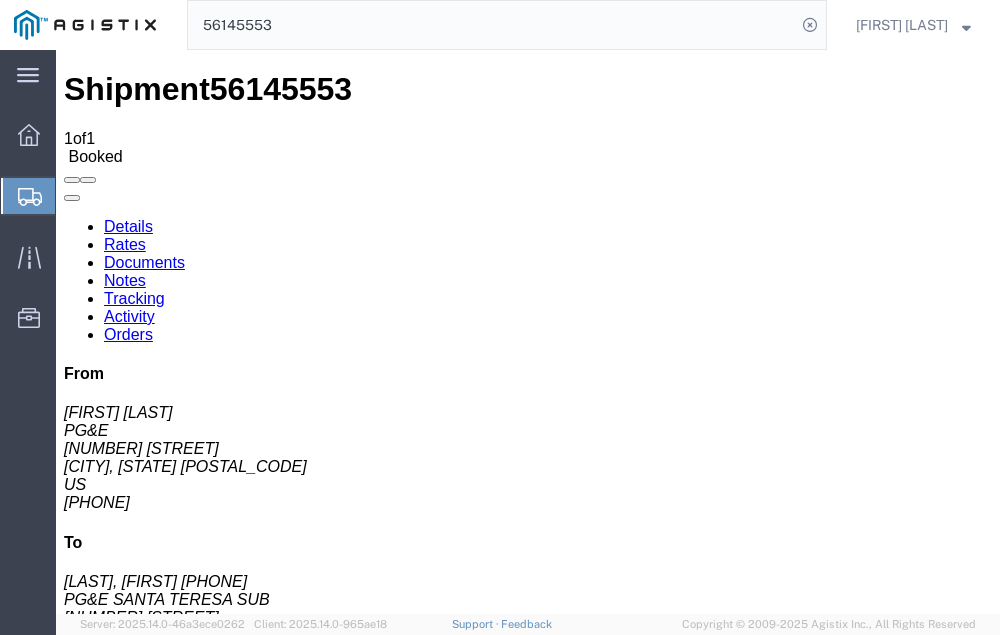 click on "Add New Tracking" at bounding box center [229, 1105] 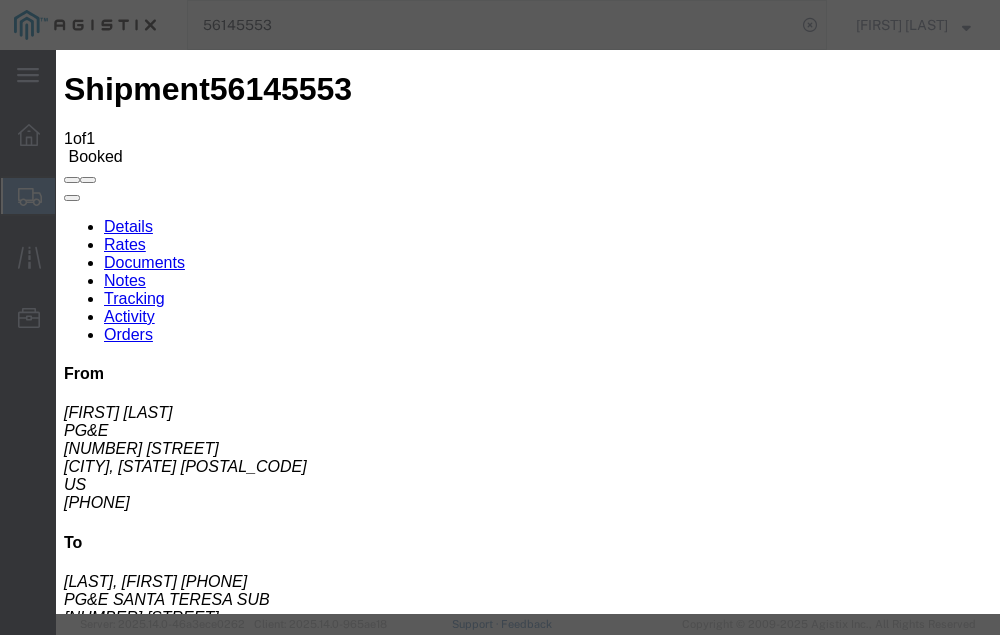 type on "07/11/2025" 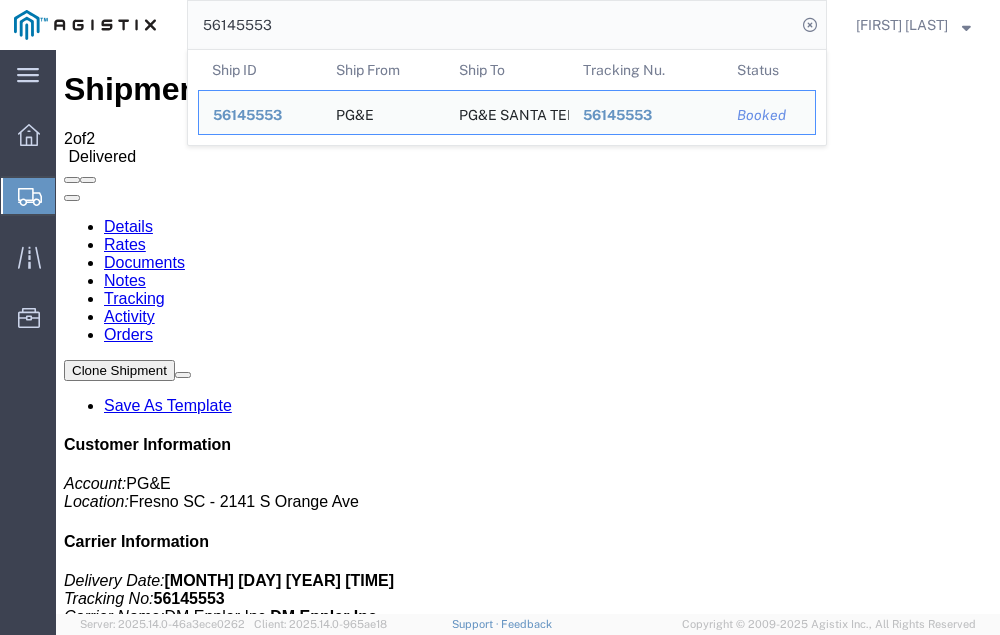 click on "56145553" 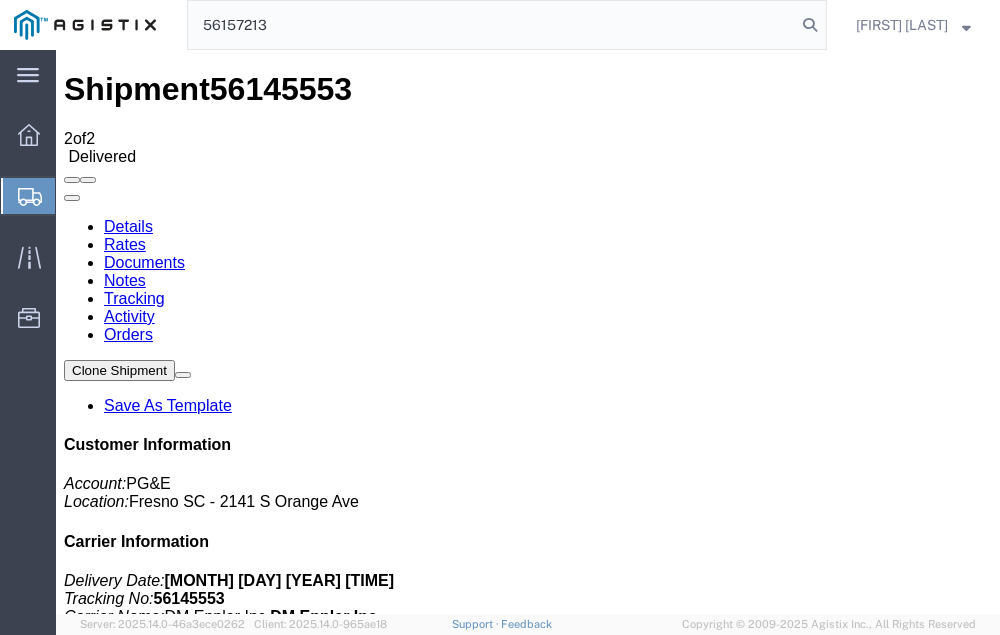 type on "56157213" 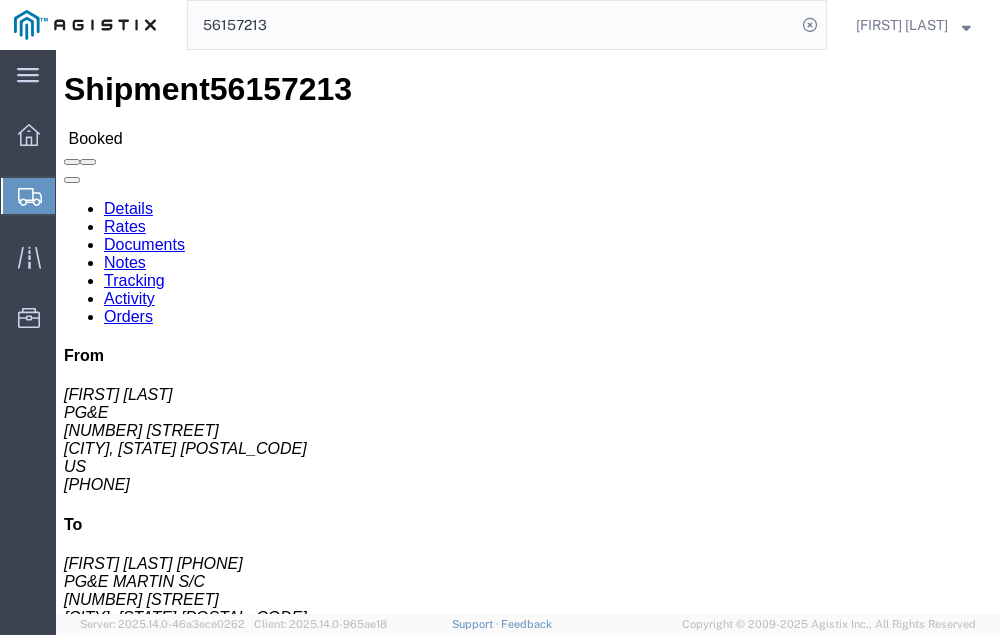 click on "Tracking" 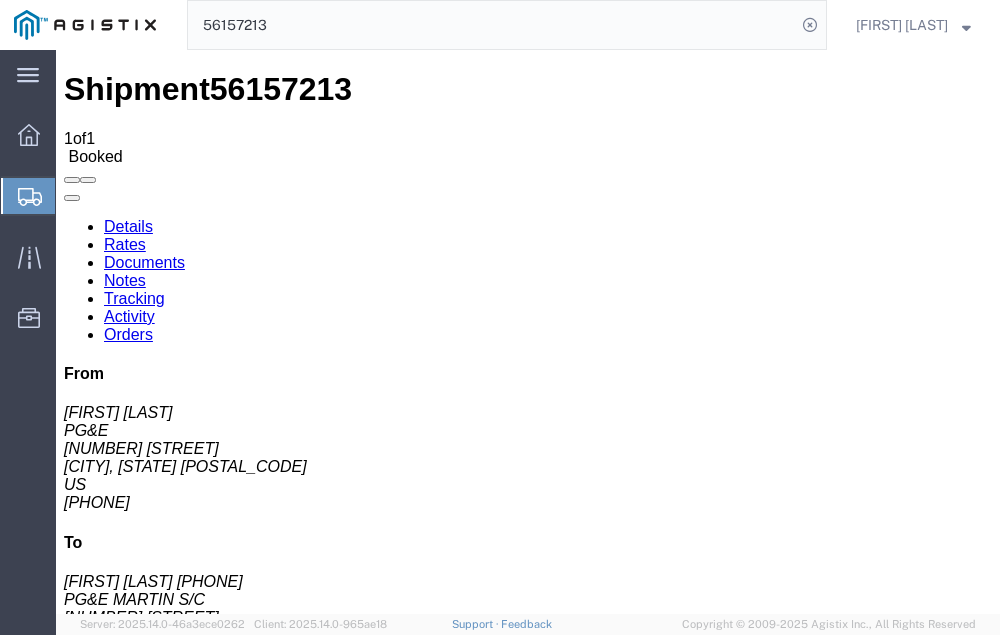 click on "Add New Tracking" at bounding box center (229, 1105) 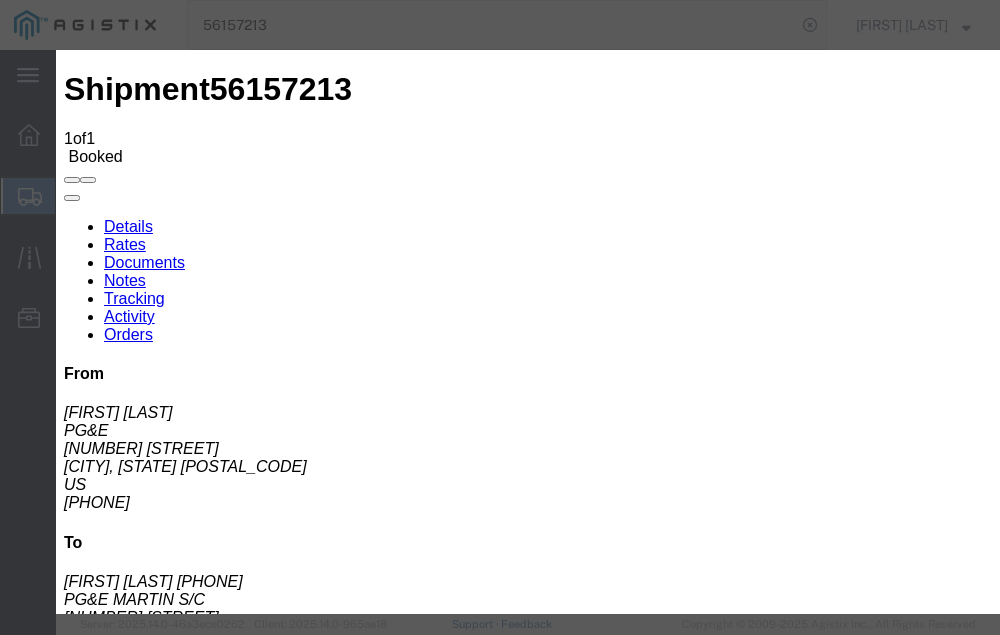 type on "07/11/2025" 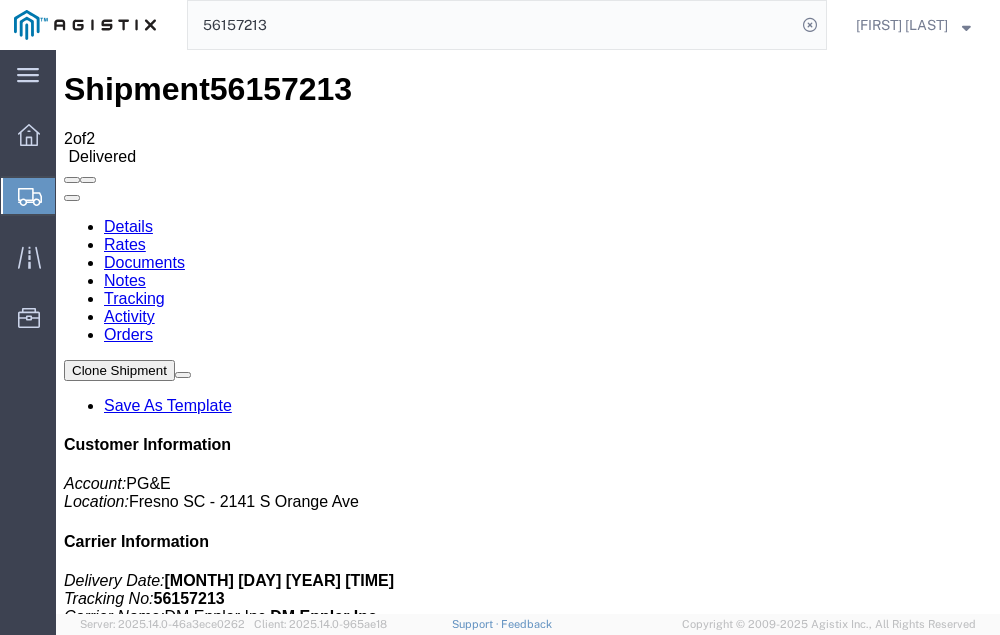 click on "56157213" 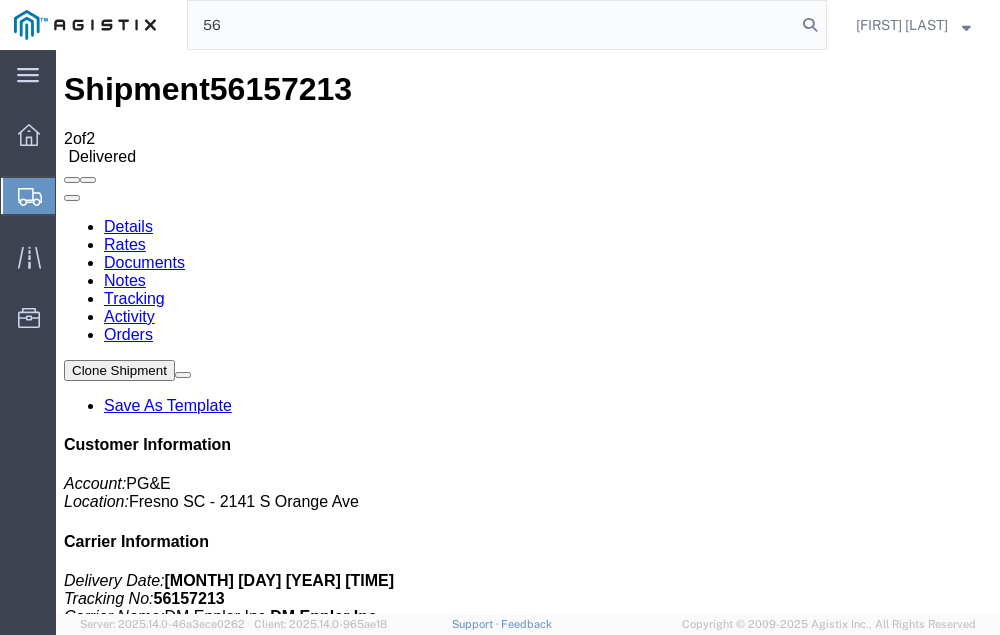 type on "5" 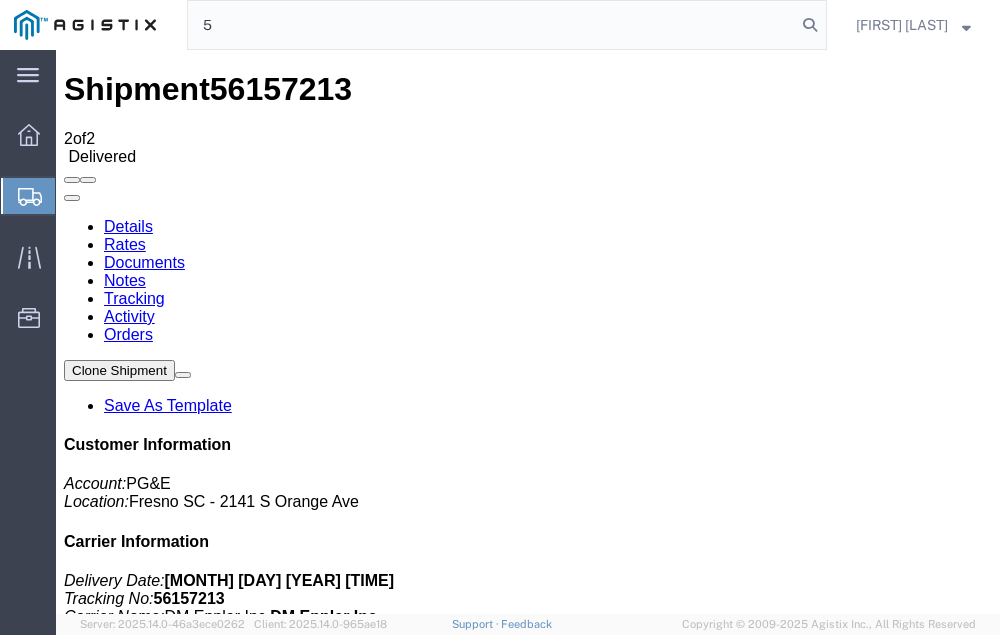 type 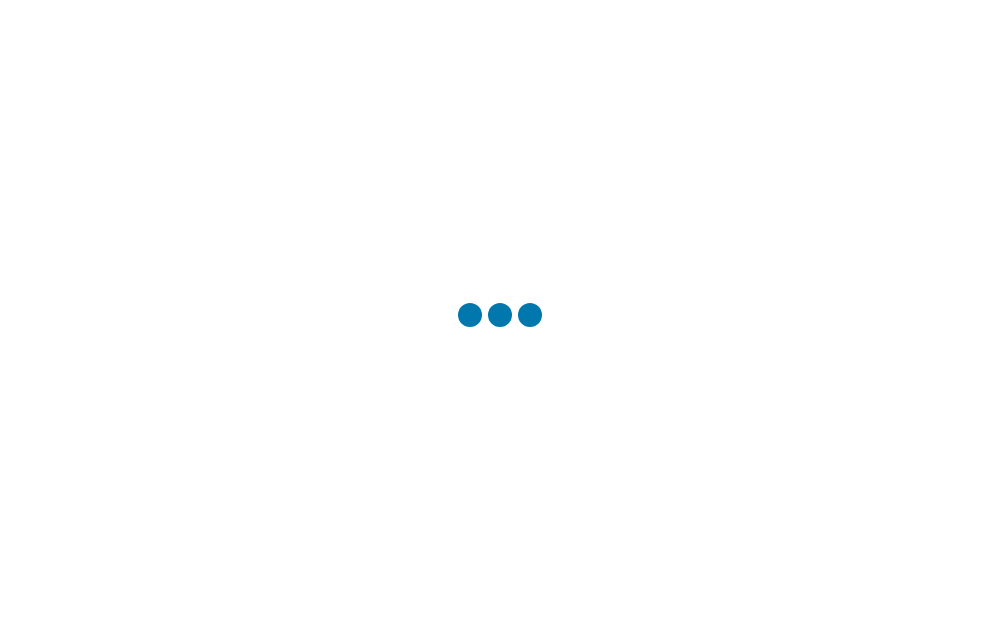 scroll, scrollTop: 0, scrollLeft: 0, axis: both 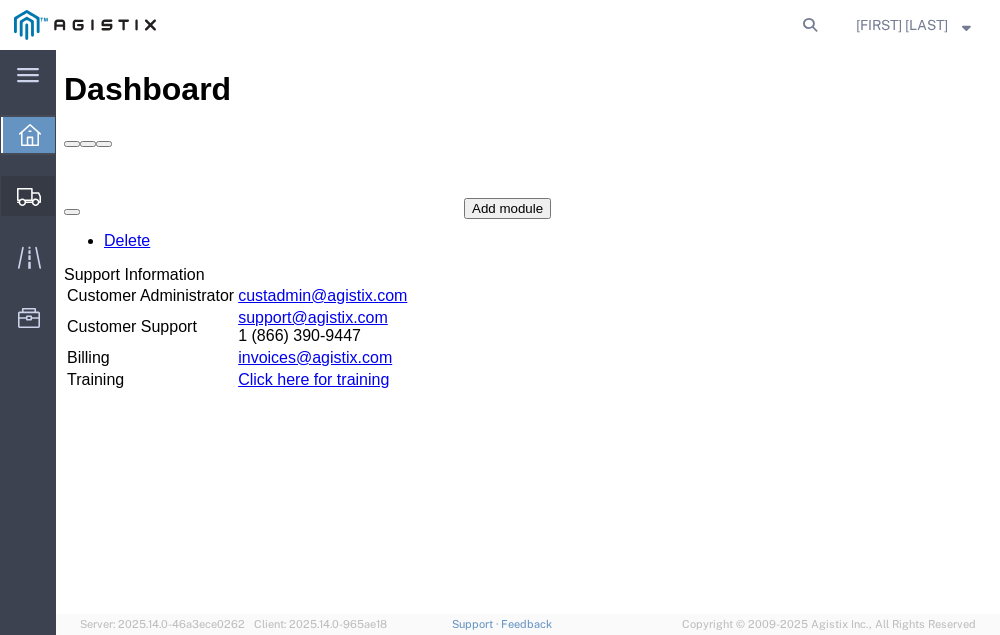 click on "Shipment Manager" 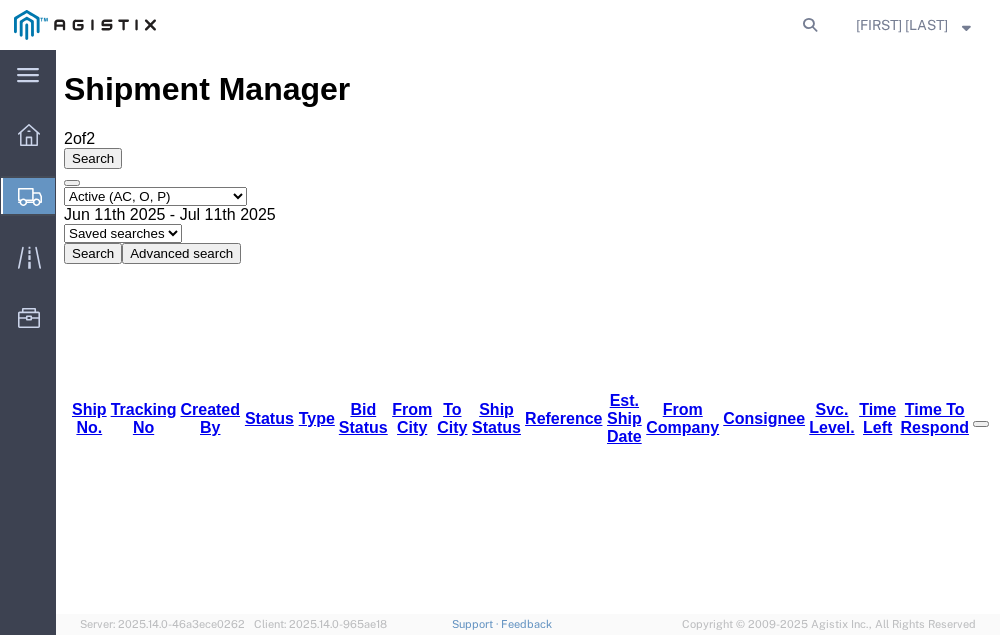 click on "56167284" at bounding box center (123, 1449) 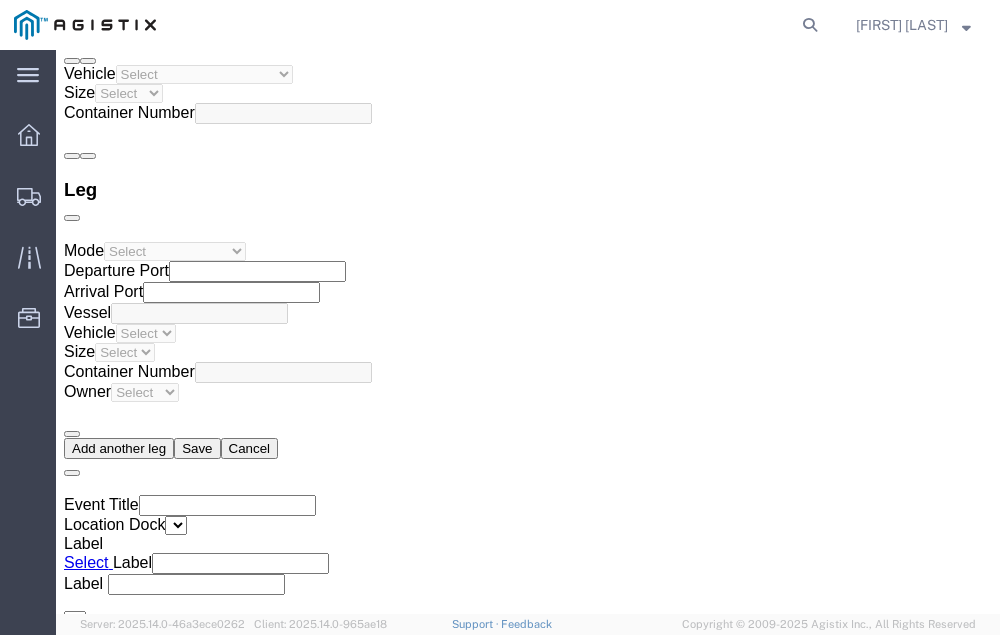 scroll, scrollTop: 3157, scrollLeft: 0, axis: vertical 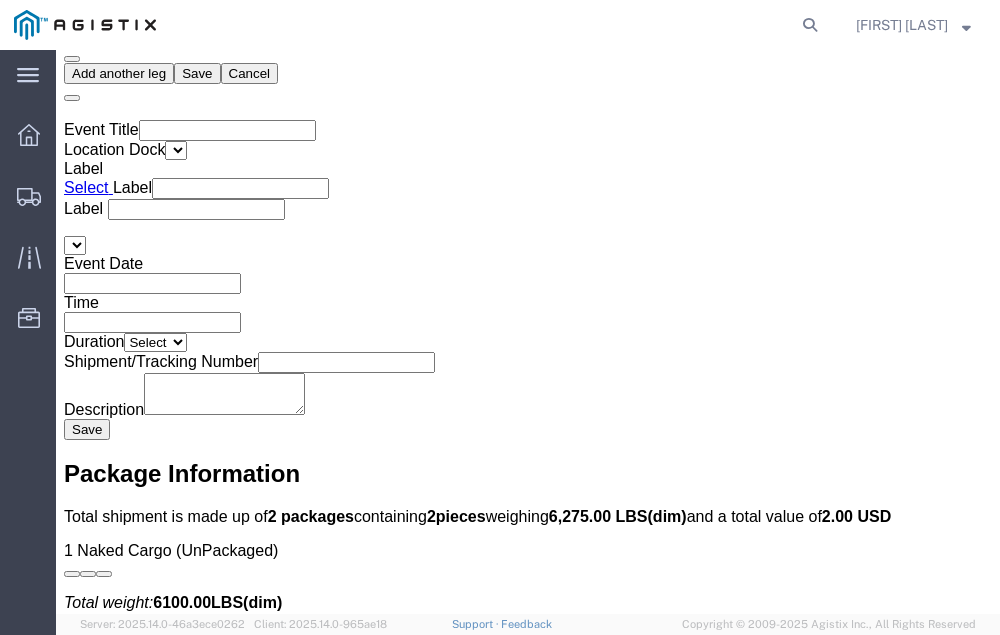 click on "Confirm" 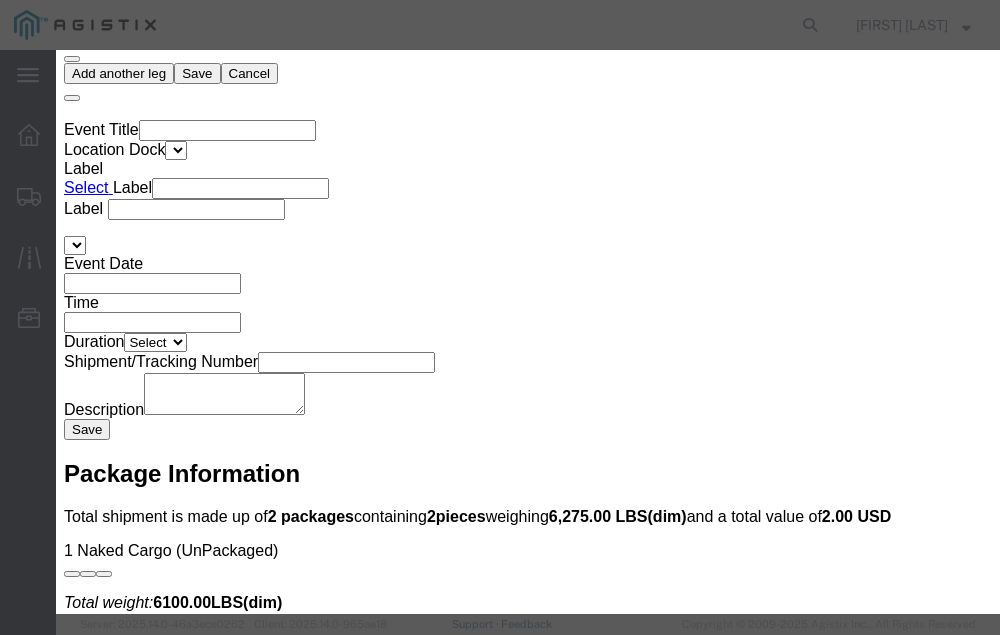 click 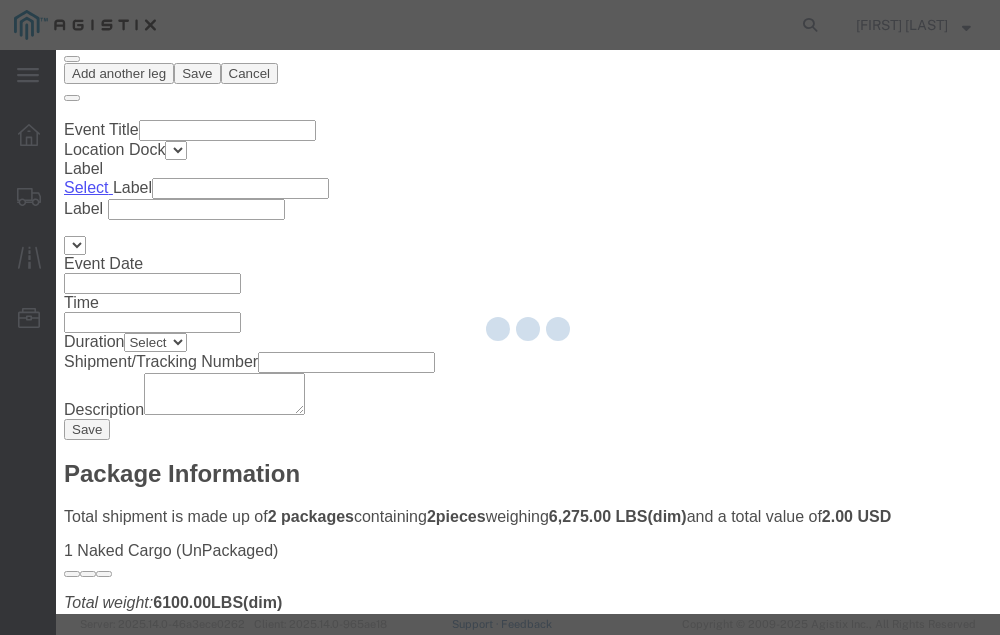type on "[FIRST] [LAST]" 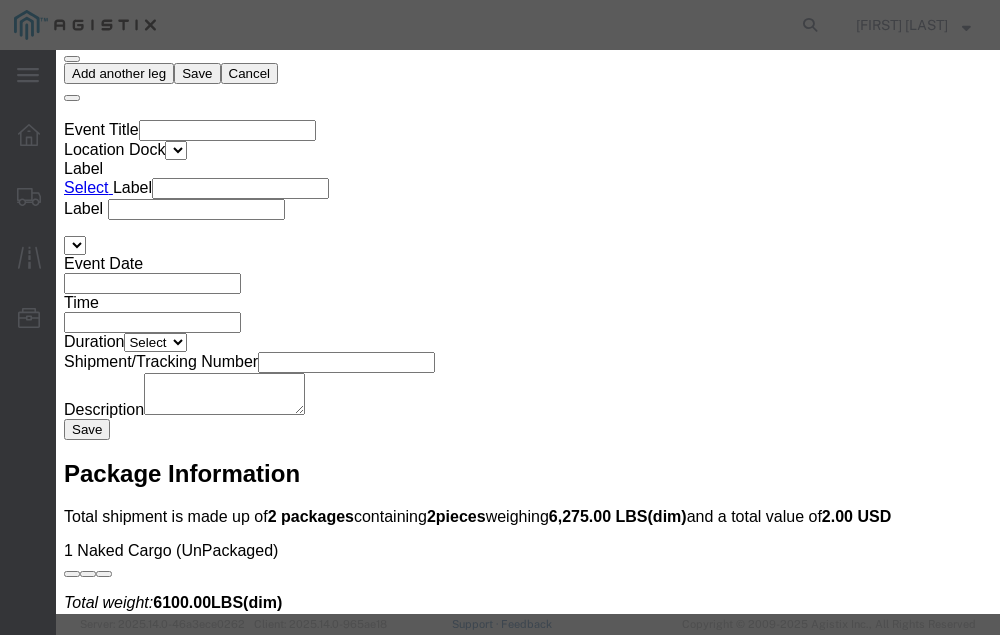 click 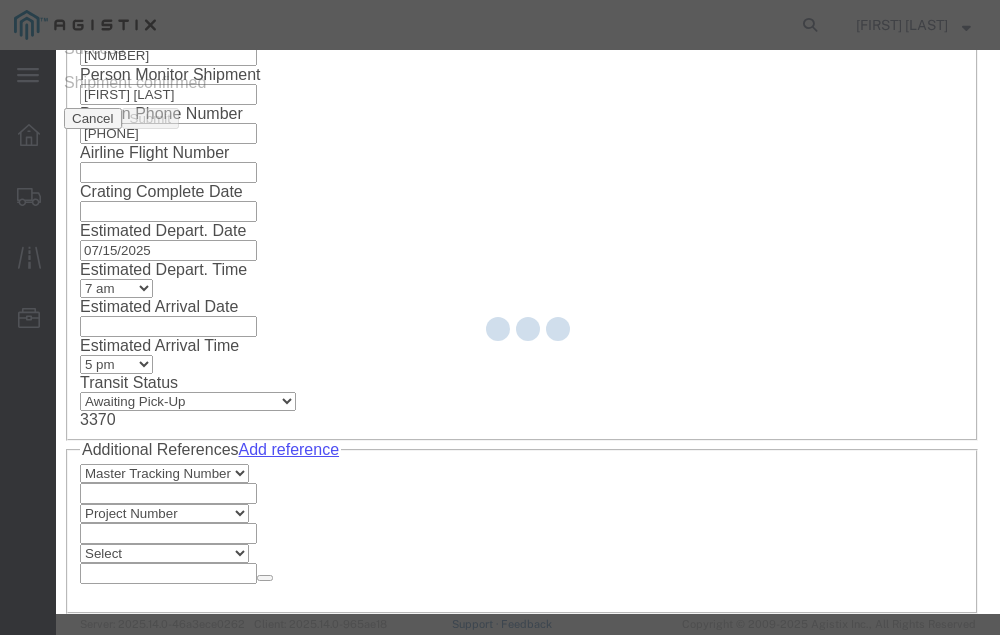 scroll, scrollTop: 0, scrollLeft: 0, axis: both 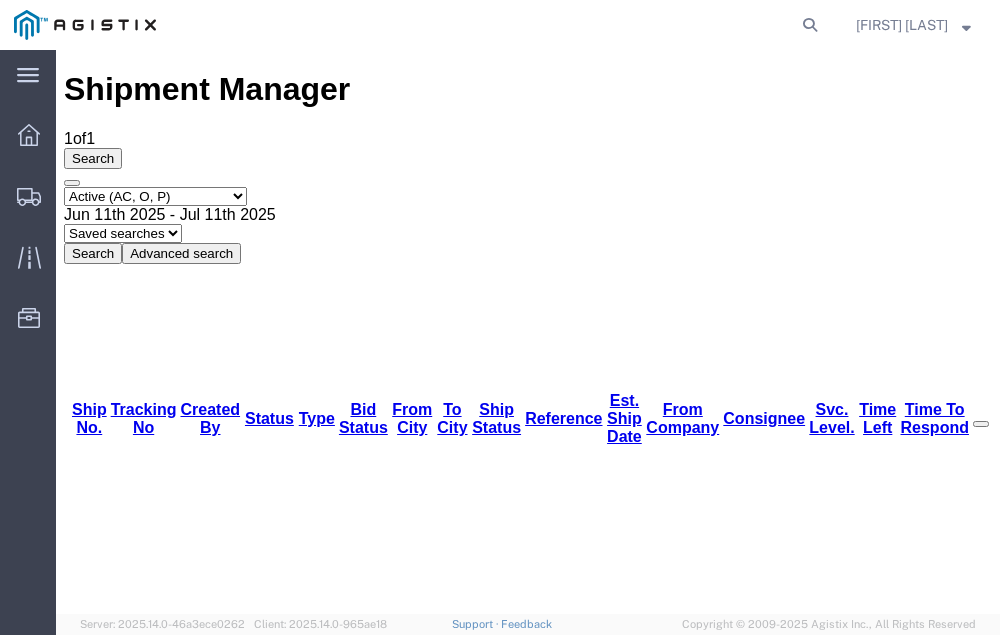 click on "56170070" at bounding box center [123, 1237] 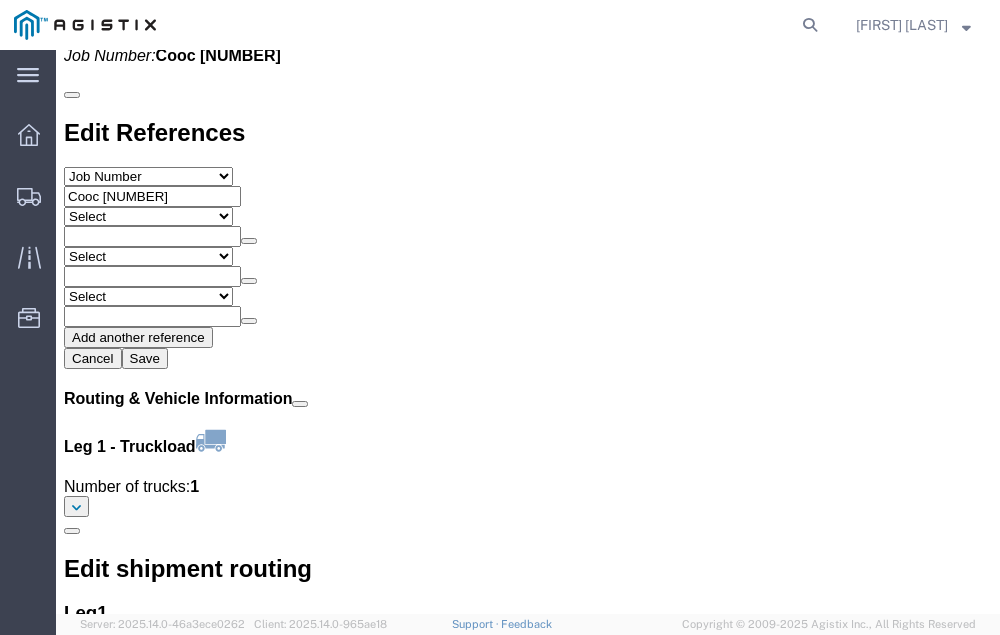 scroll, scrollTop: 2291, scrollLeft: 0, axis: vertical 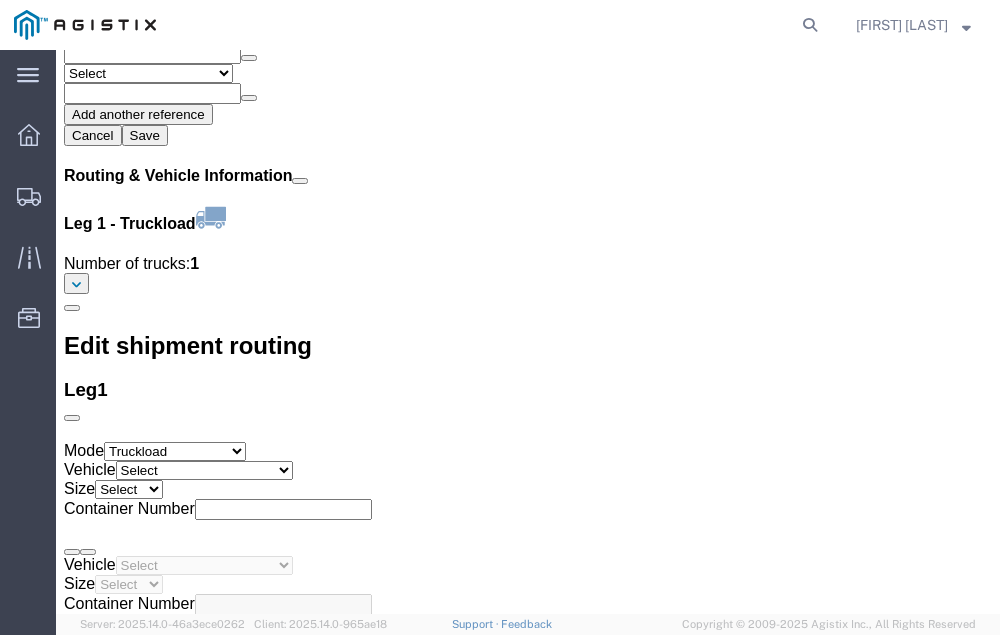 click on "Confirm" 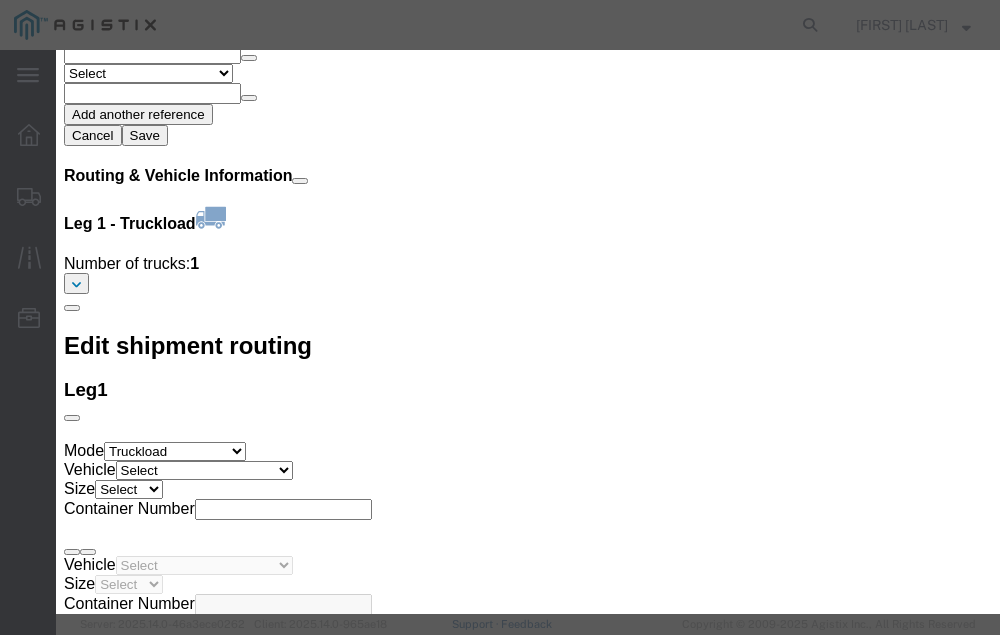 click 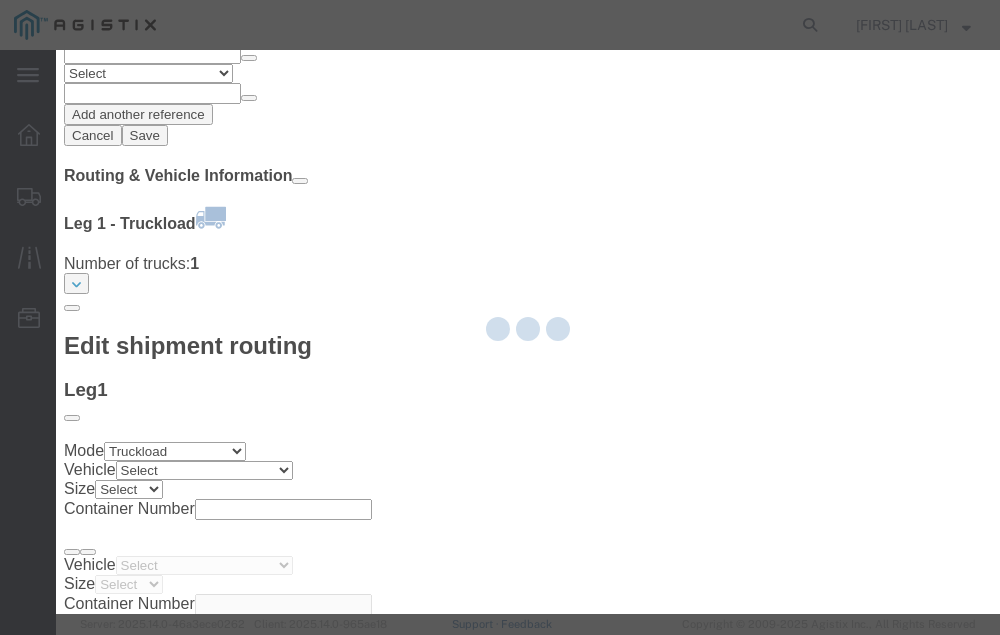 type on "[FIRST] [LAST]" 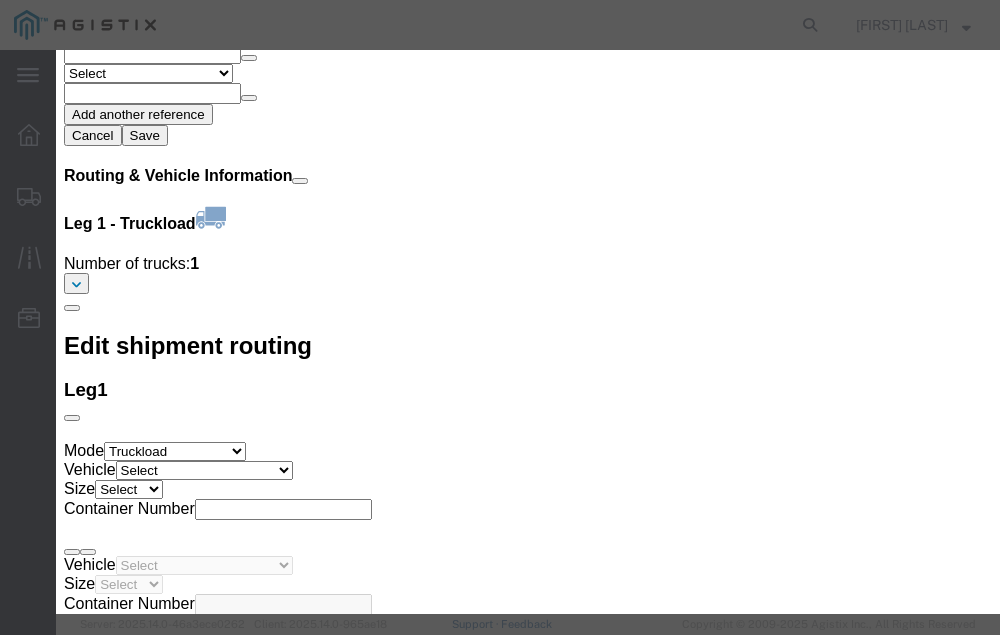 click 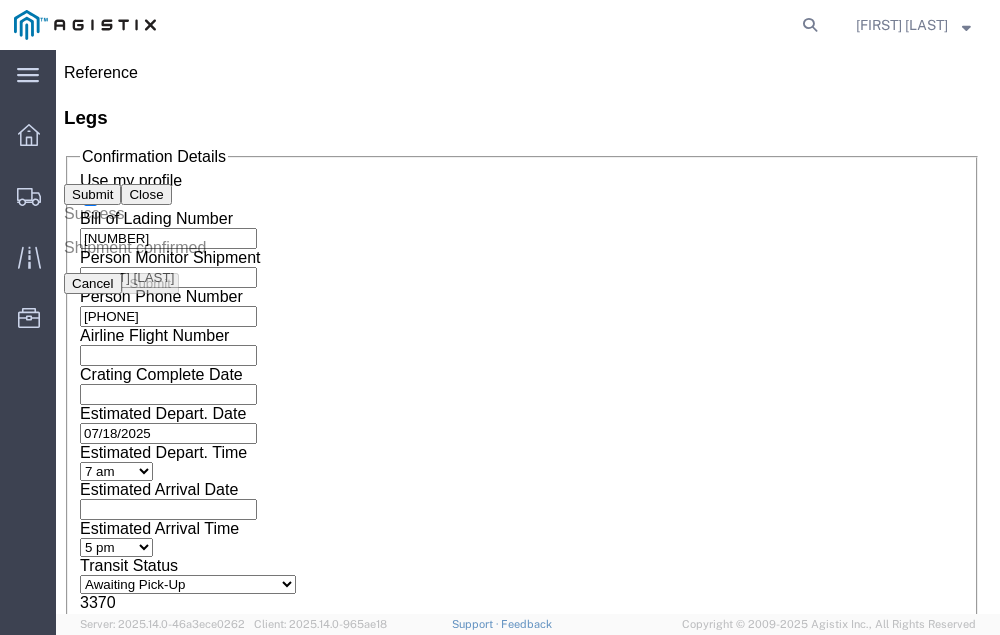 scroll, scrollTop: 0, scrollLeft: 0, axis: both 